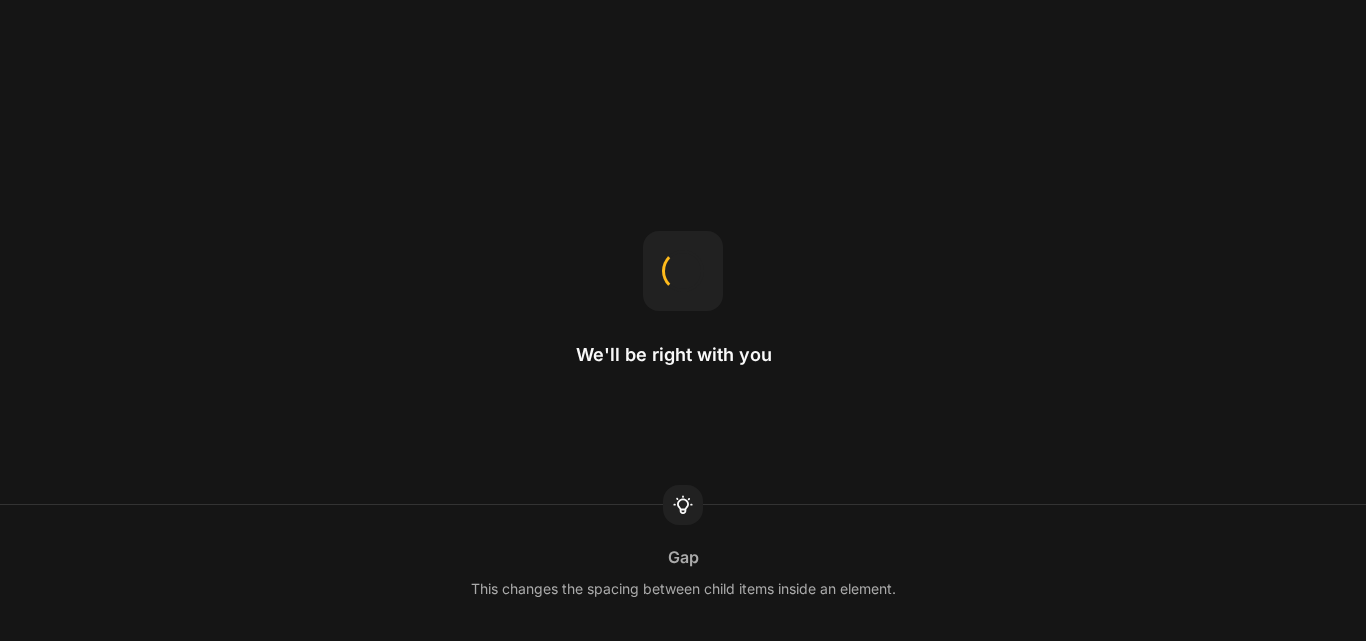 scroll, scrollTop: 0, scrollLeft: 0, axis: both 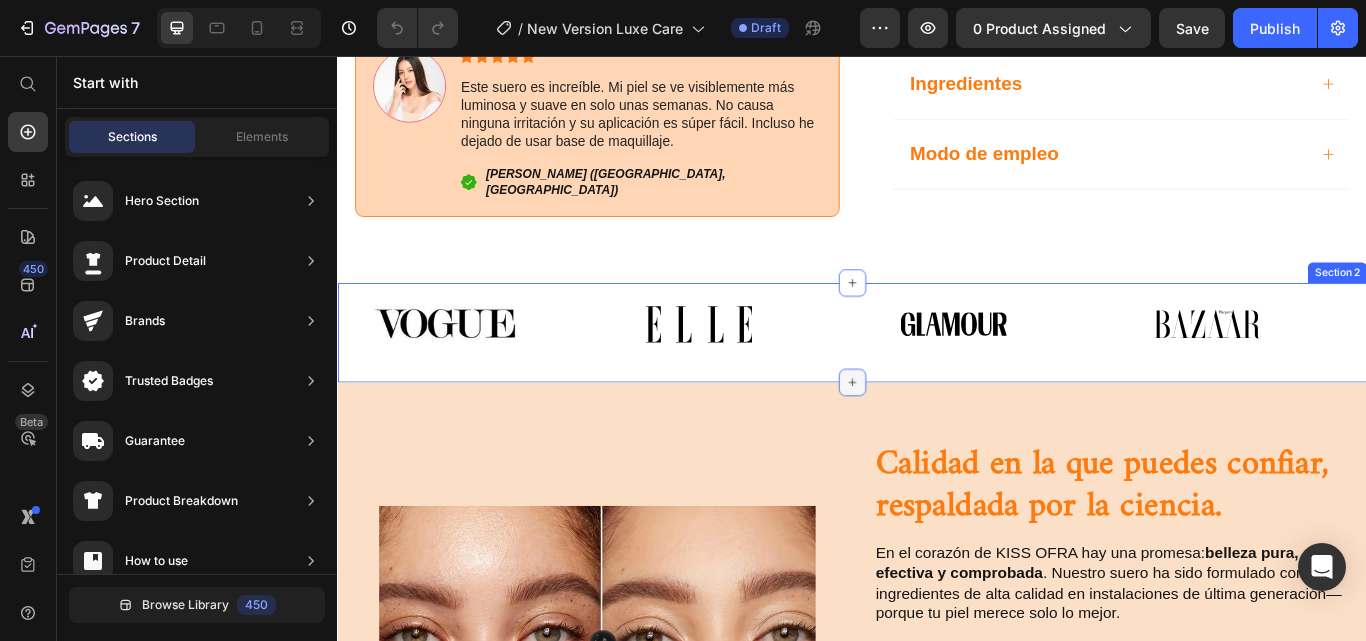 click 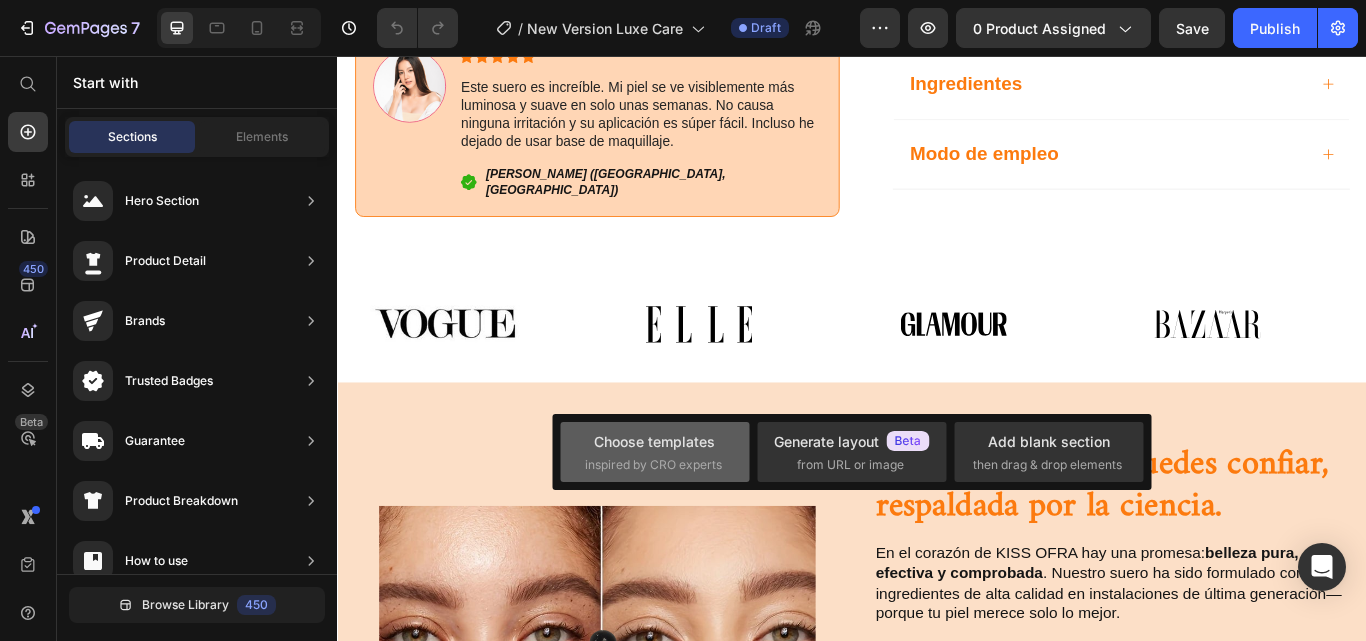click on "Choose templates" at bounding box center (654, 441) 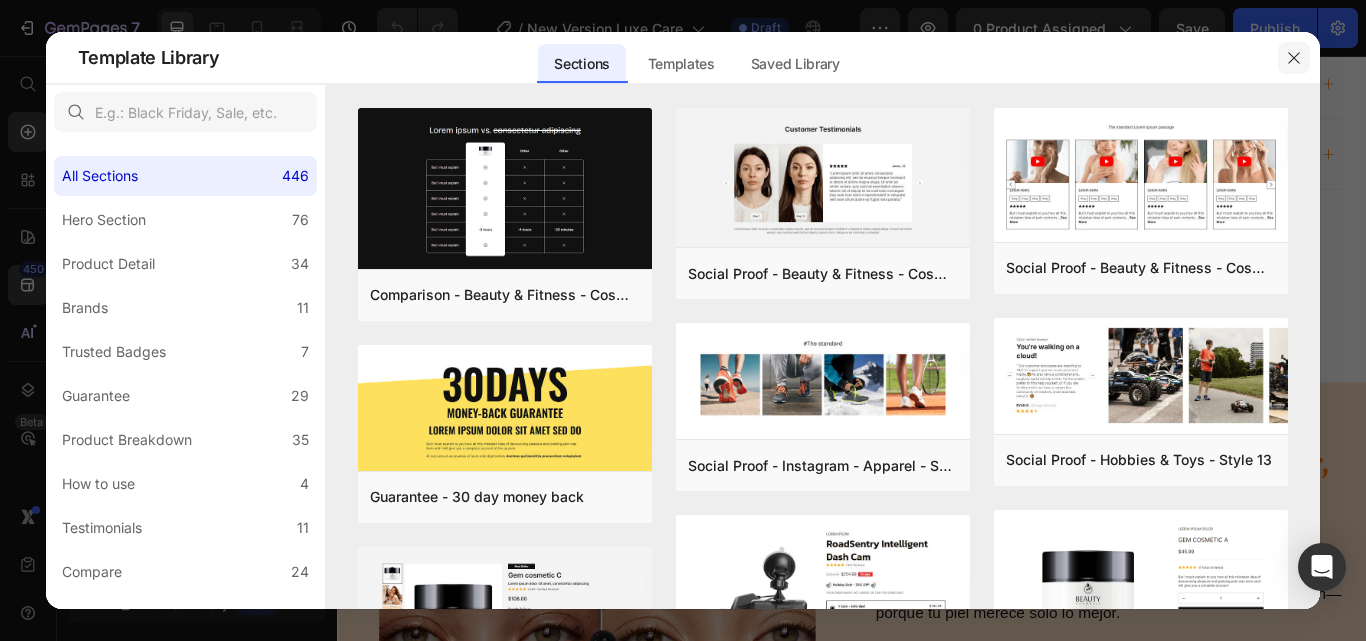 click 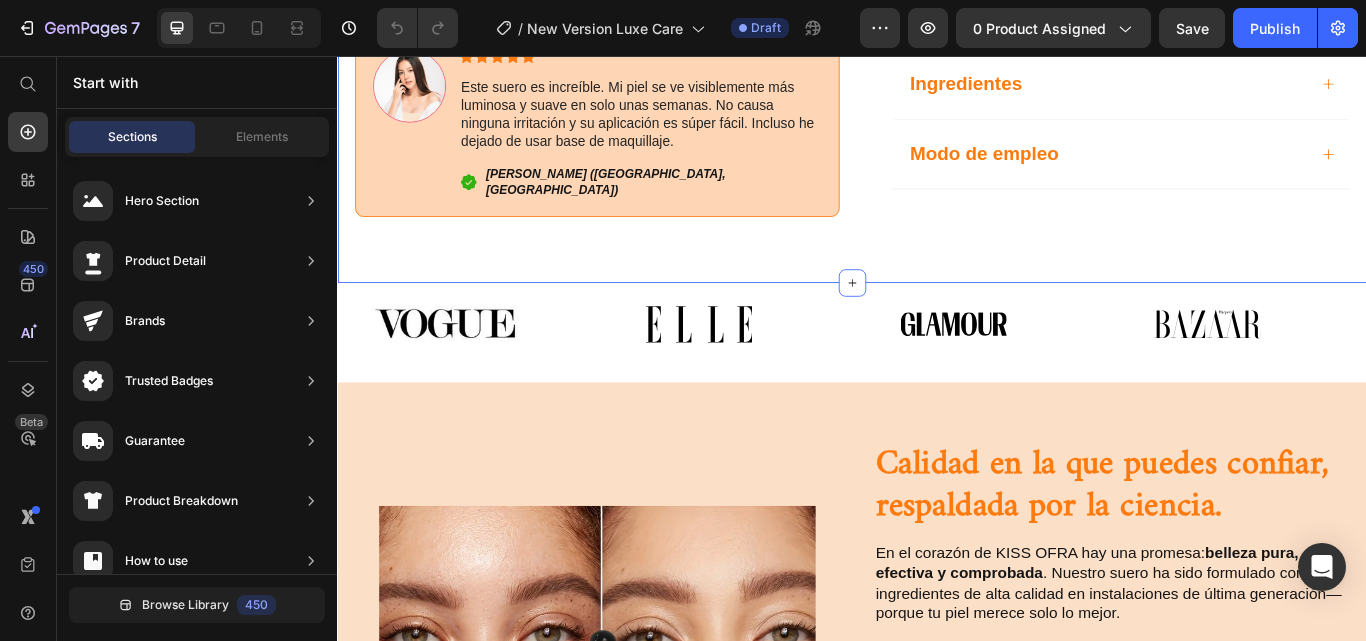 scroll, scrollTop: 1035, scrollLeft: 0, axis: vertical 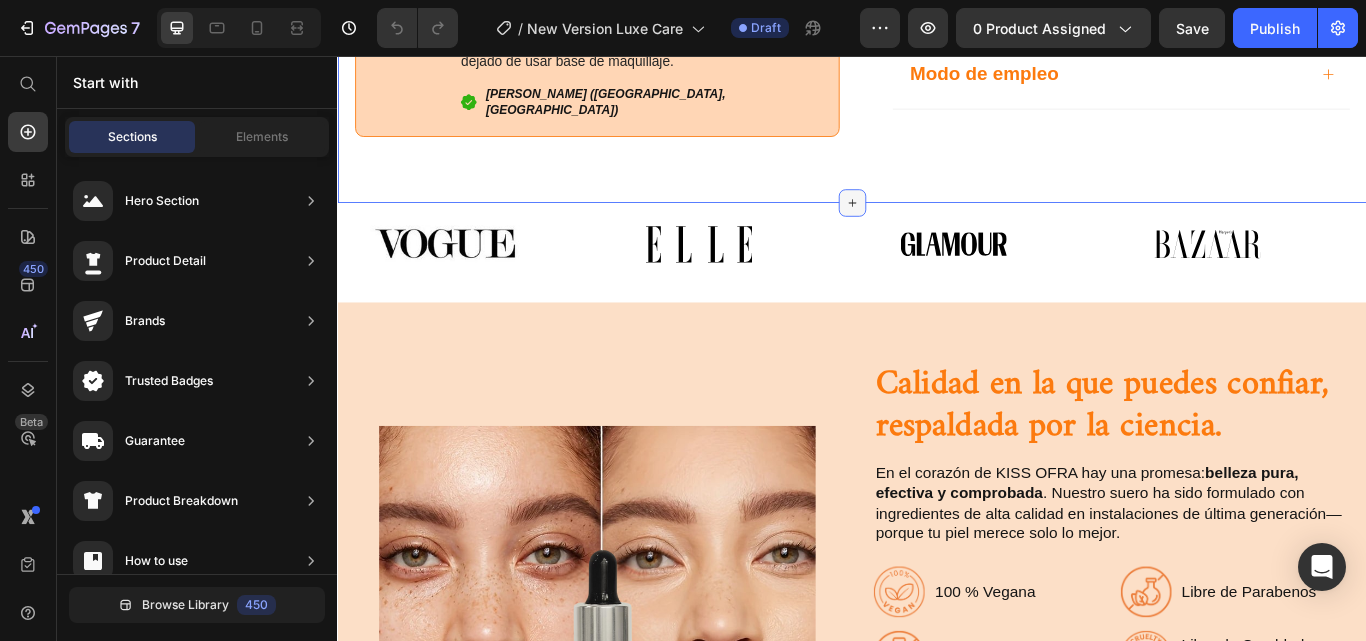 click 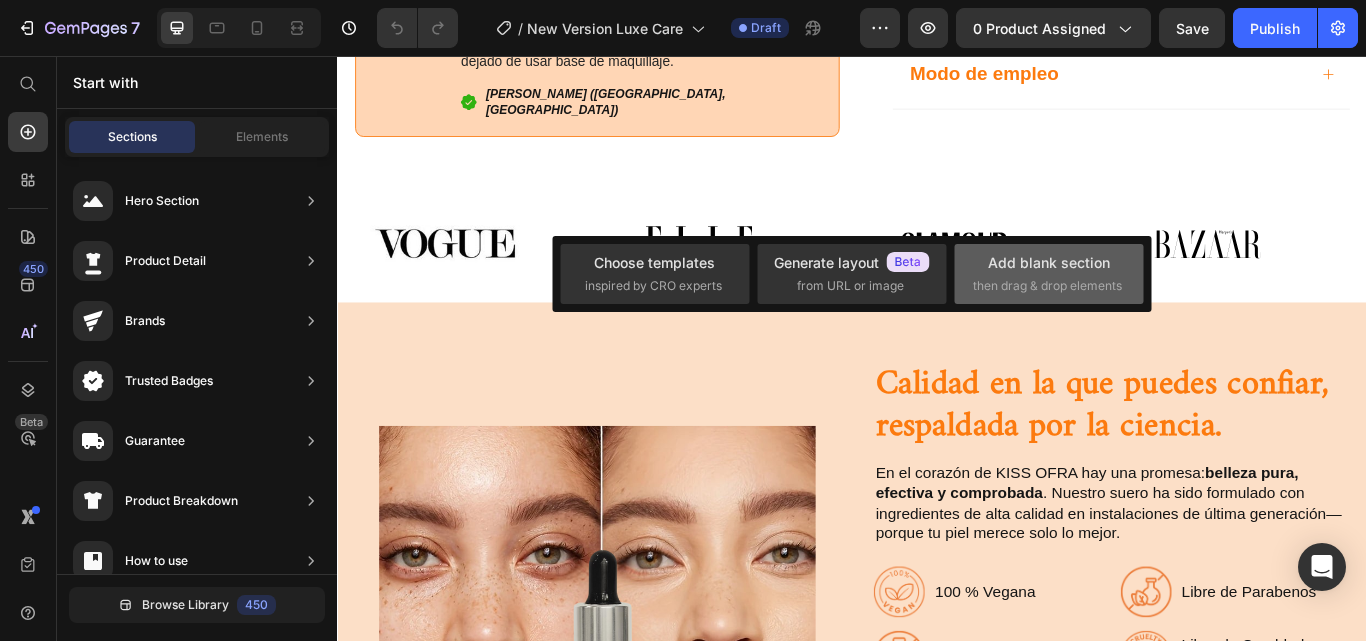 click on "Add blank section" at bounding box center (1049, 262) 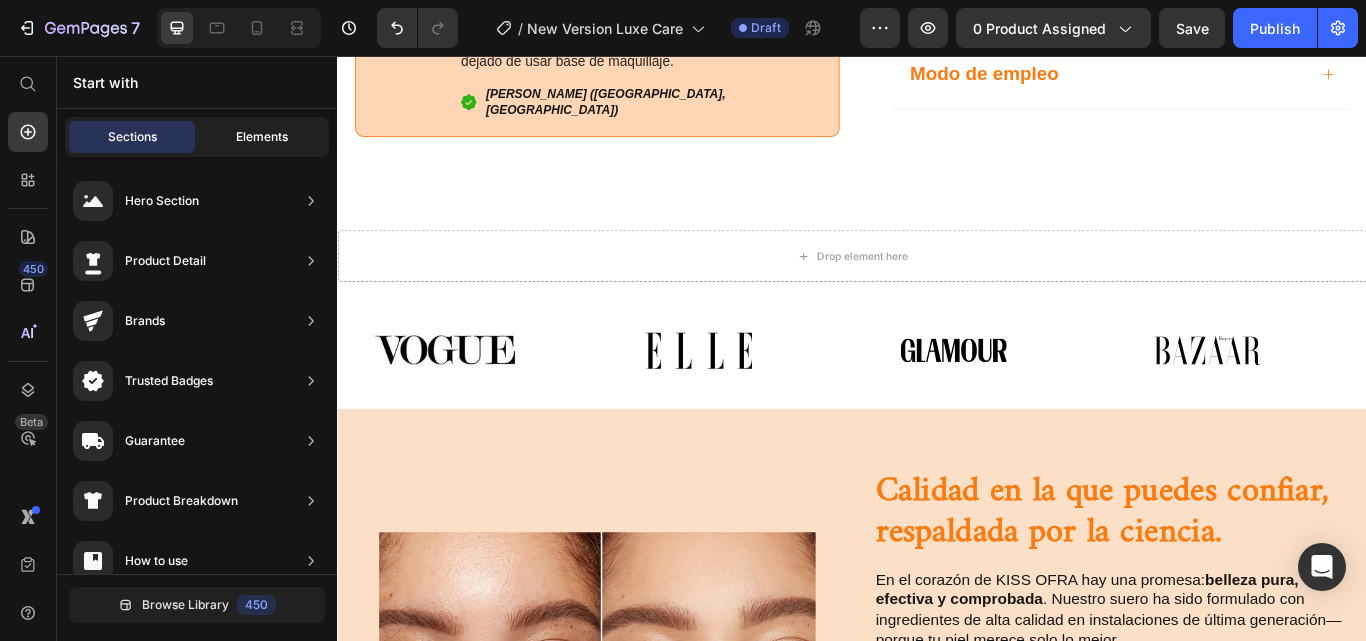 click on "Elements" at bounding box center [262, 137] 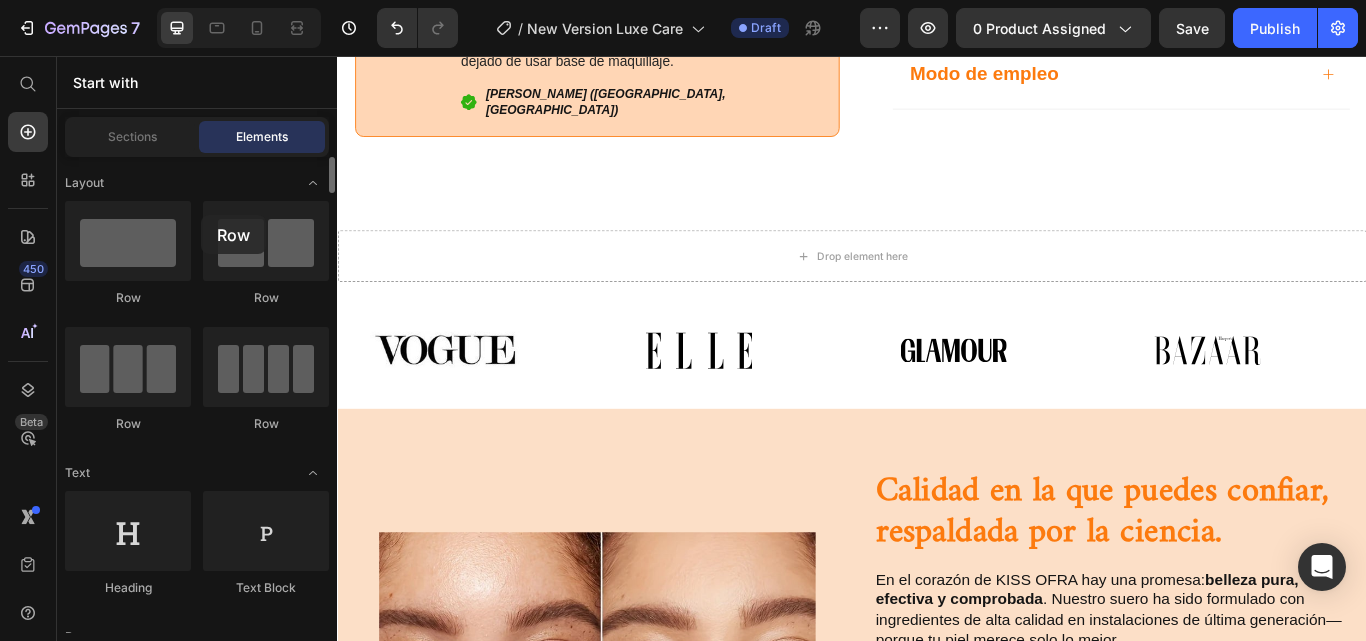 drag, startPoint x: 265, startPoint y: 274, endPoint x: 201, endPoint y: 215, distance: 87.04597 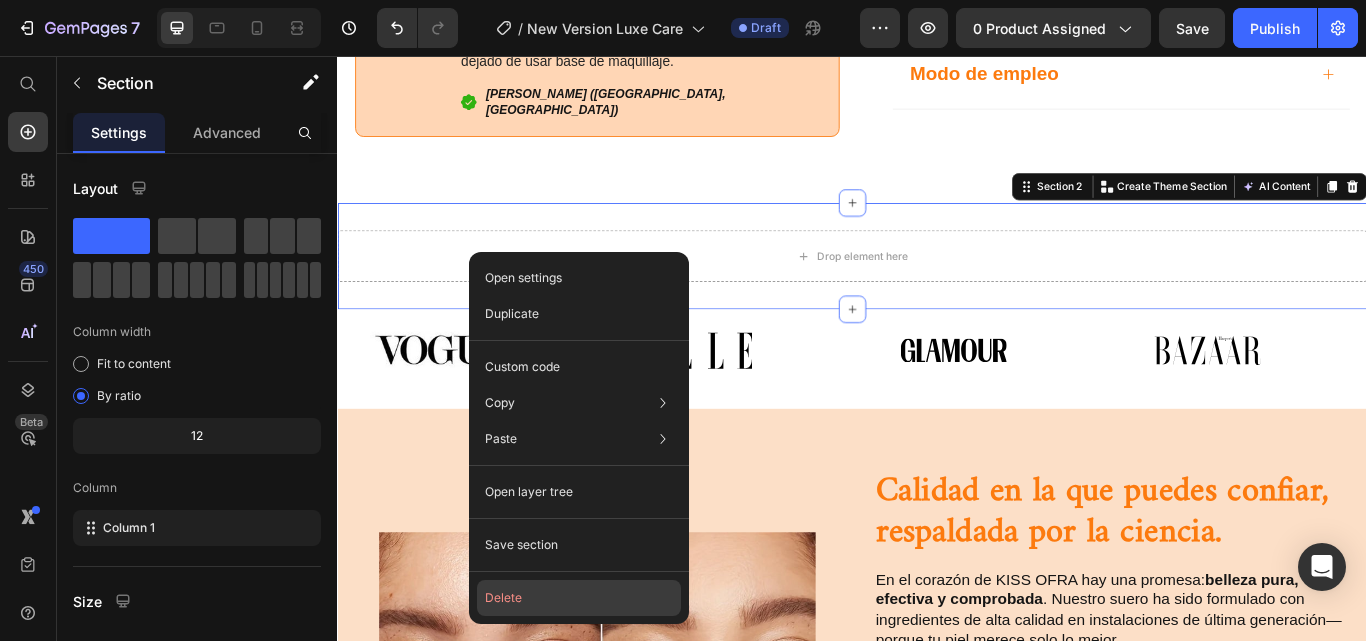 click on "Delete" 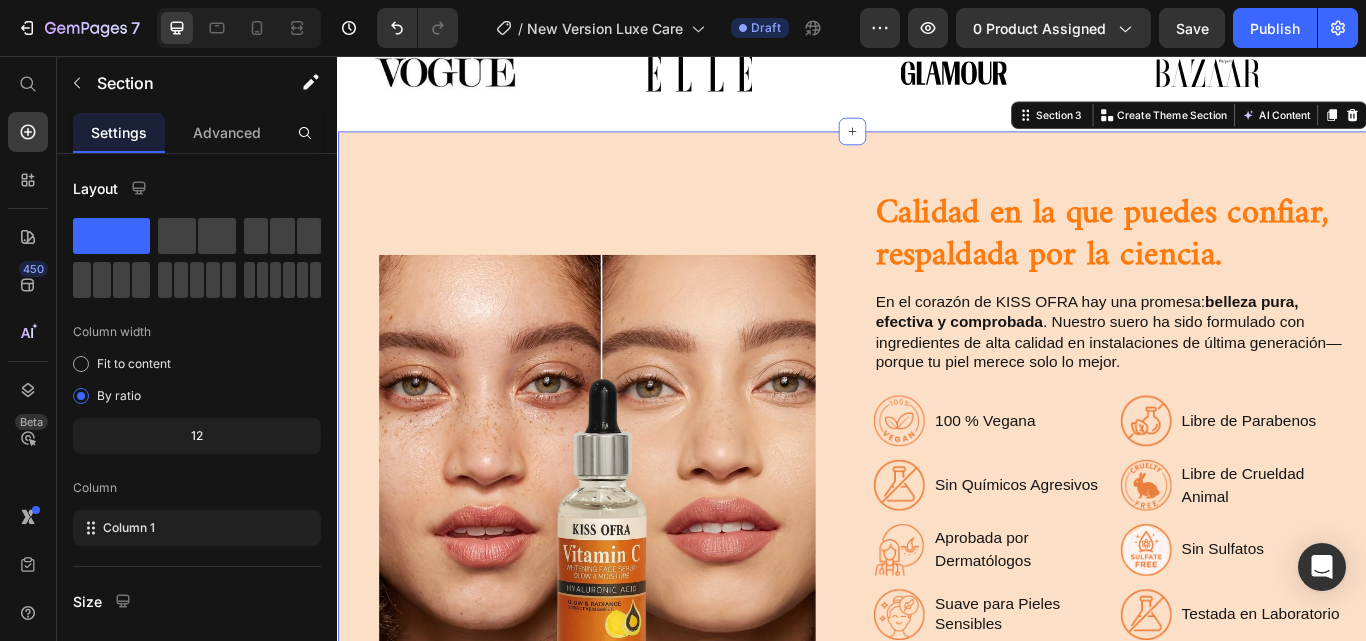 scroll, scrollTop: 1206, scrollLeft: 0, axis: vertical 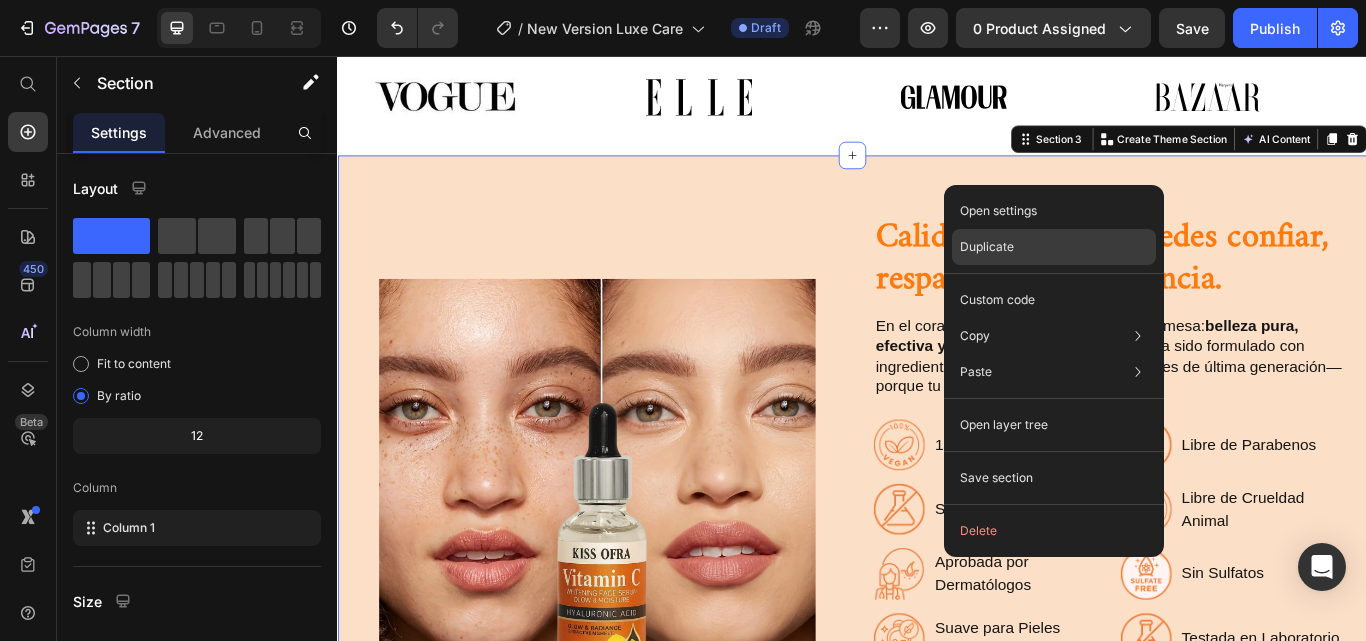 click on "Duplicate" at bounding box center [987, 247] 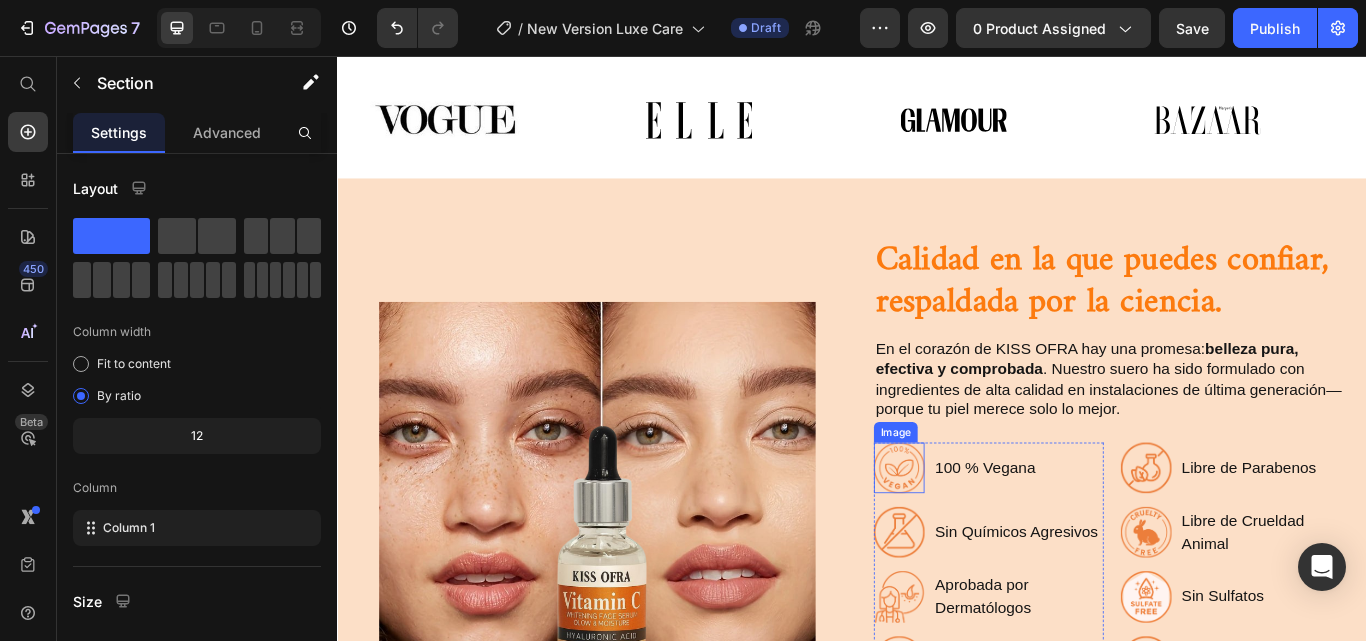 scroll, scrollTop: 1281, scrollLeft: 0, axis: vertical 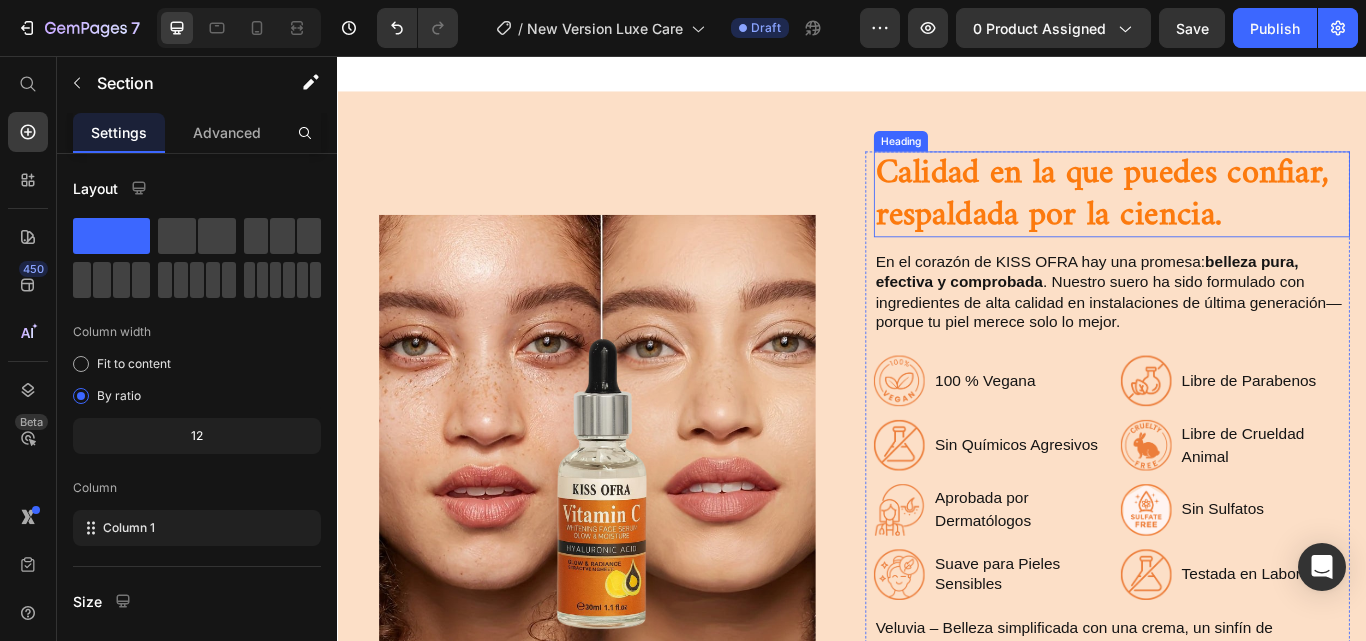 click on "Calidad en la que puedes confiar, respaldada por la ciencia." at bounding box center [1239, 218] 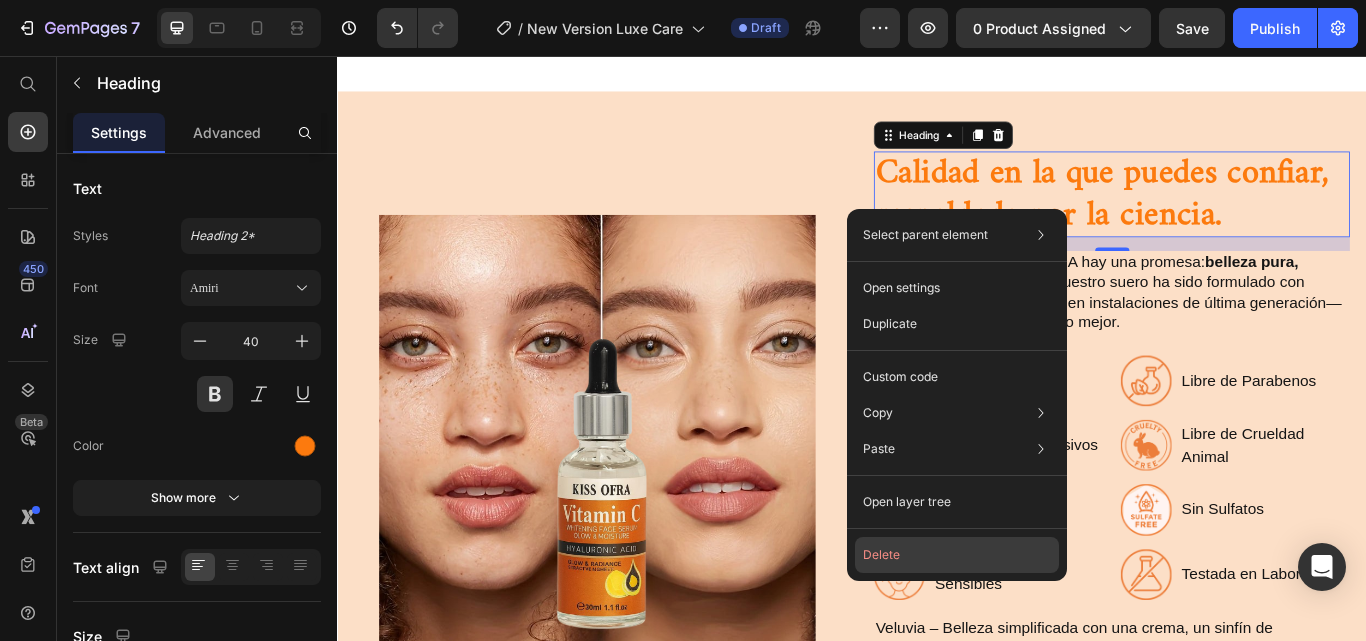click on "Delete" 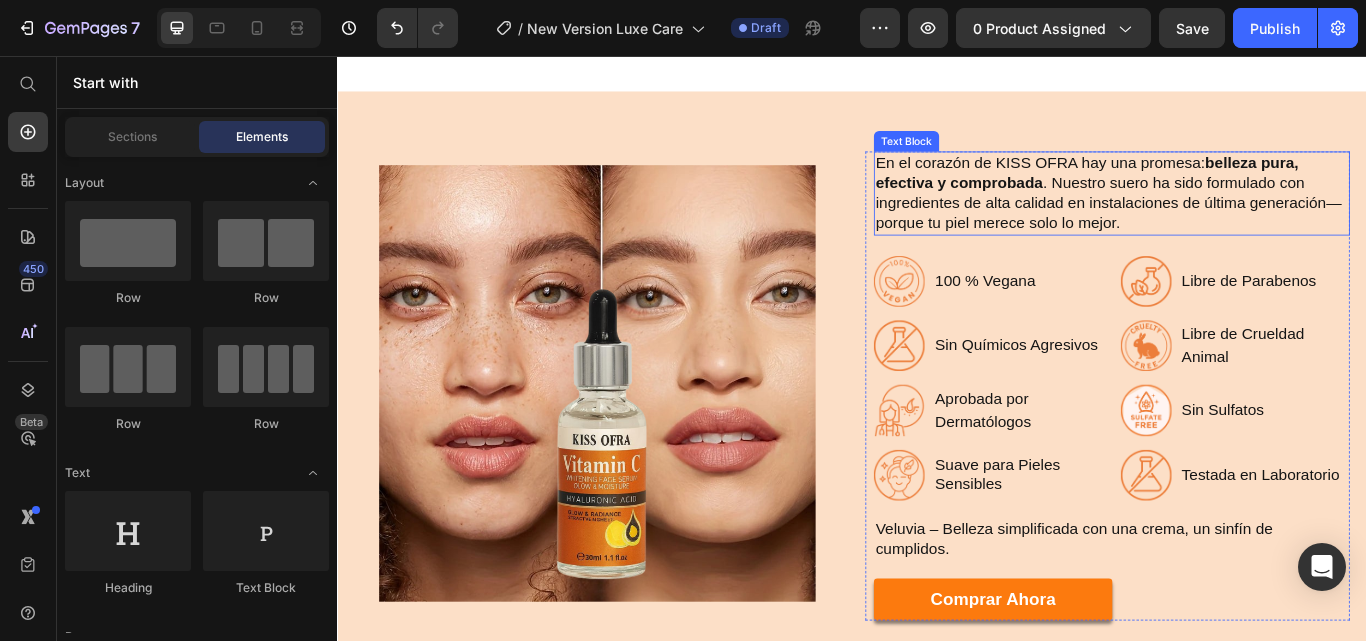 click on "En el corazón de KISS OFRA hay una promesa:  belleza pura, efectiva y comprobada . Nuestro suero ha sido formulado con ingredientes de alta calidad en instalaciones de última generación—porque tu piel merece solo lo mejor." at bounding box center [1239, 217] 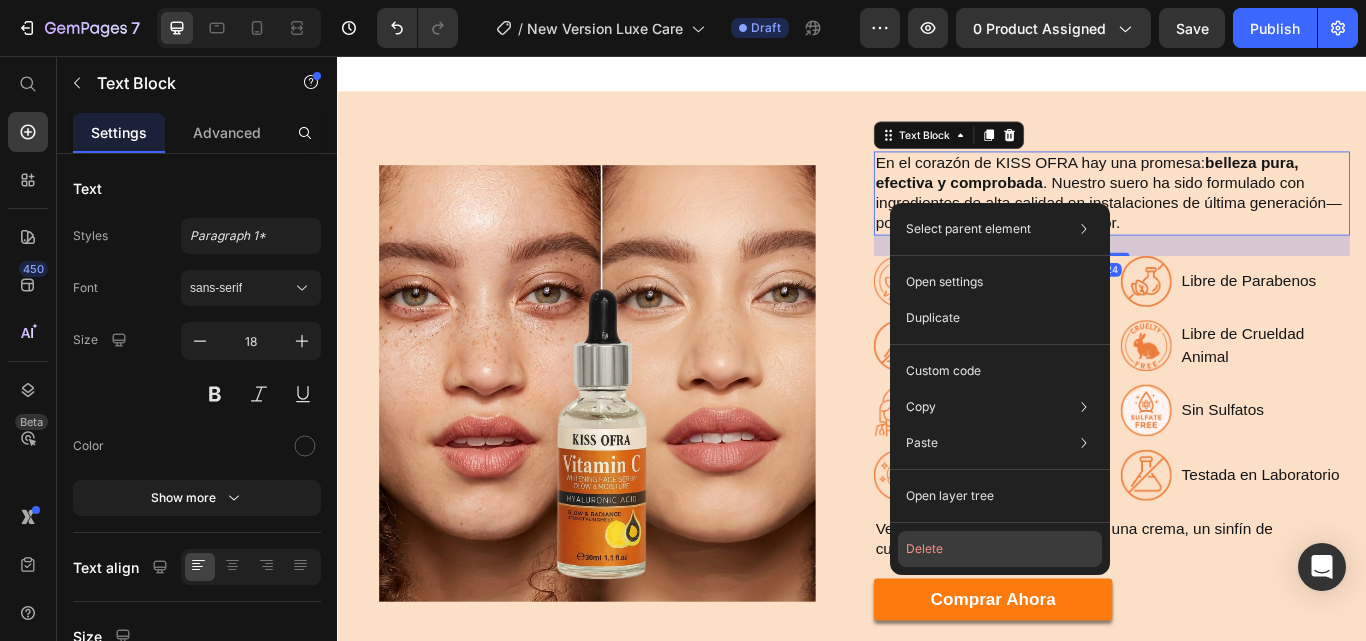 click on "Delete" 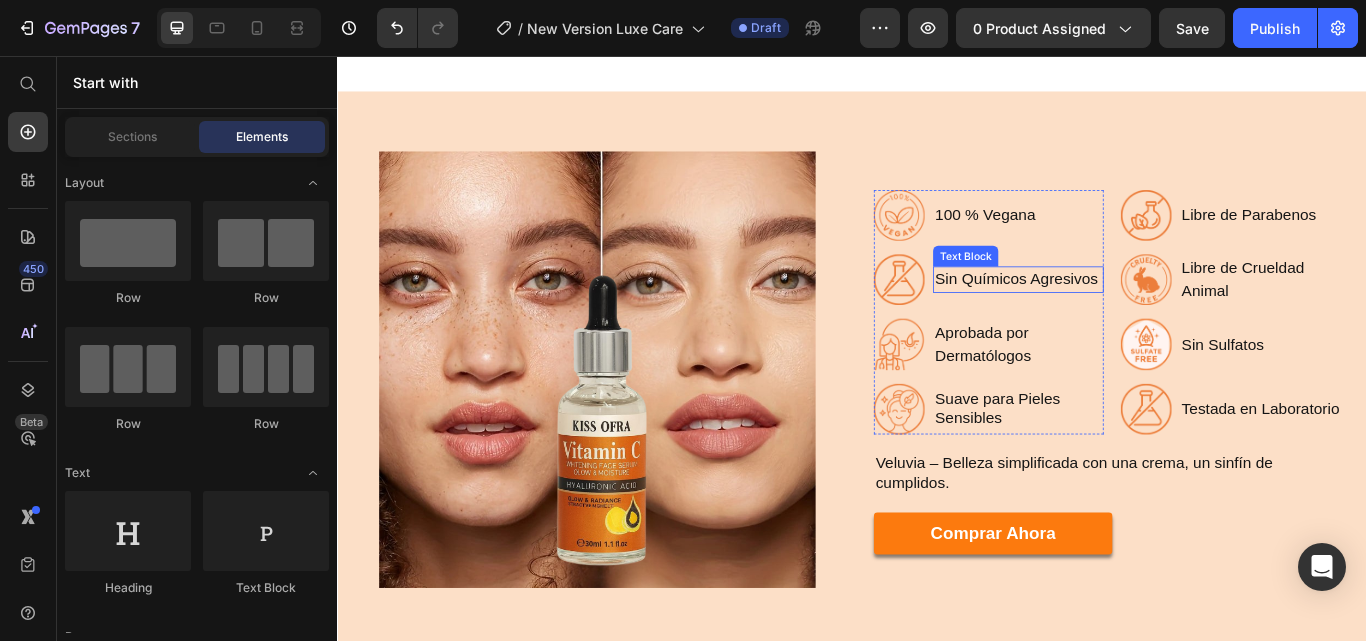 click on "Text Block" at bounding box center (1069, 290) 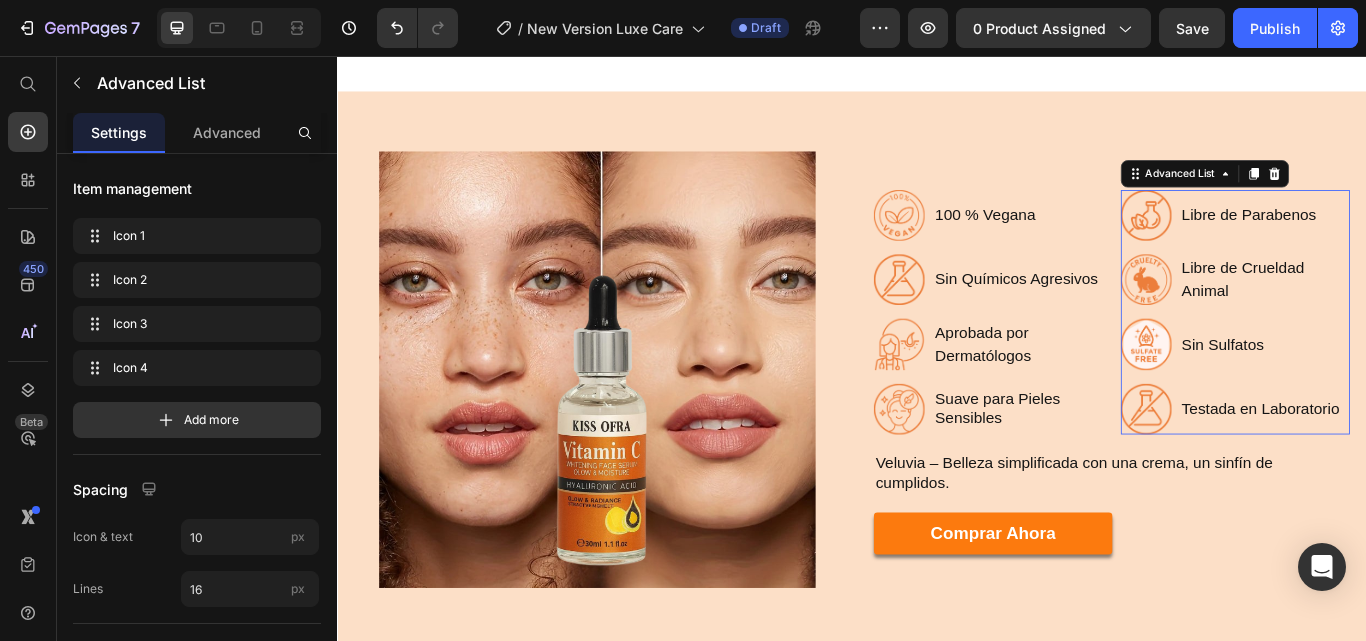 click on "Image Libre de Parabenos Text Block" at bounding box center (1384, 242) 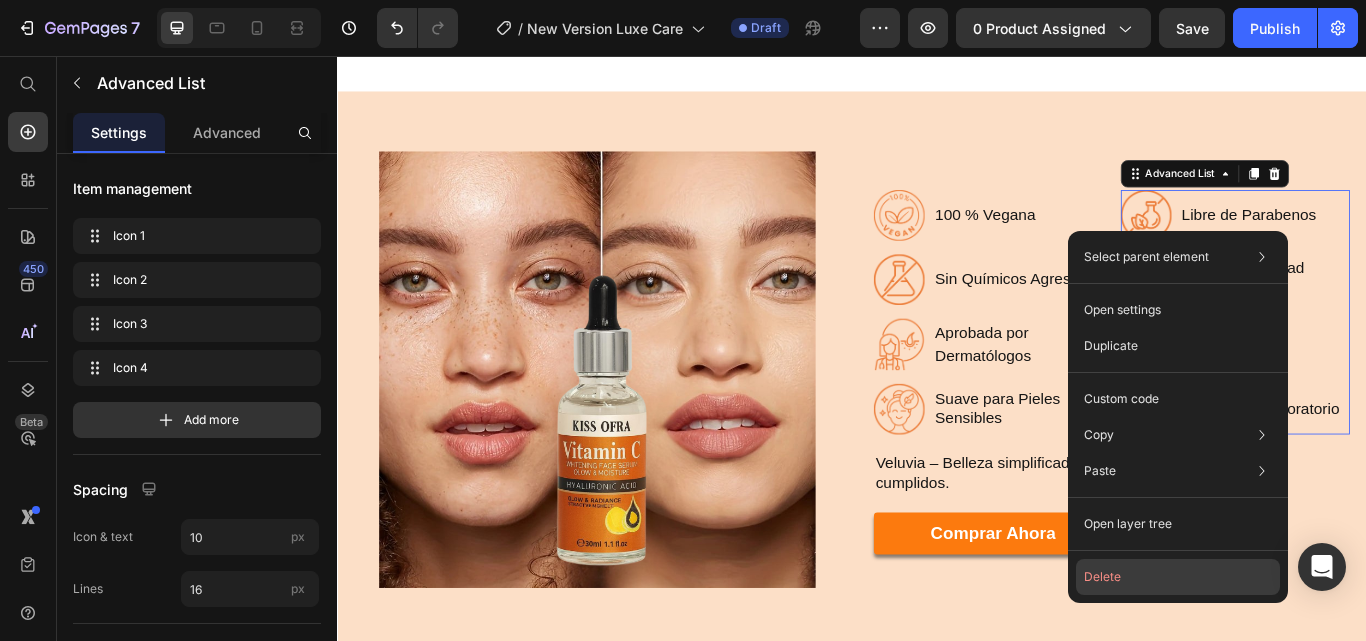 click on "Delete" 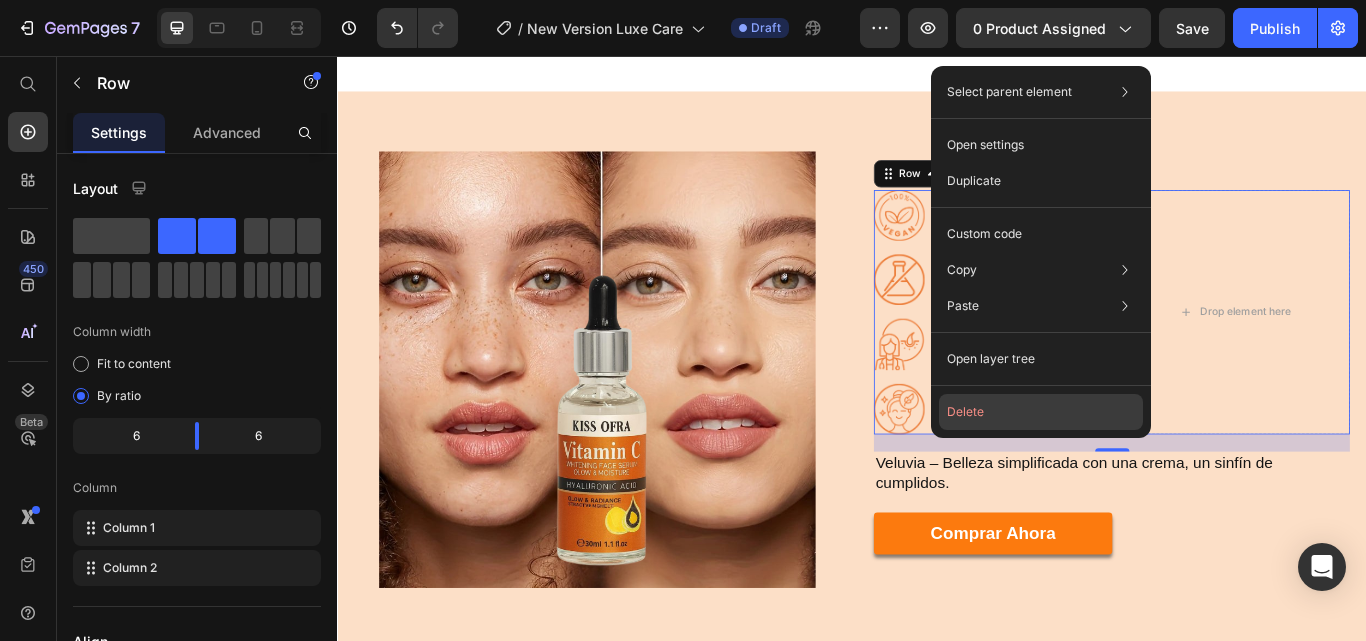 click on "Delete" 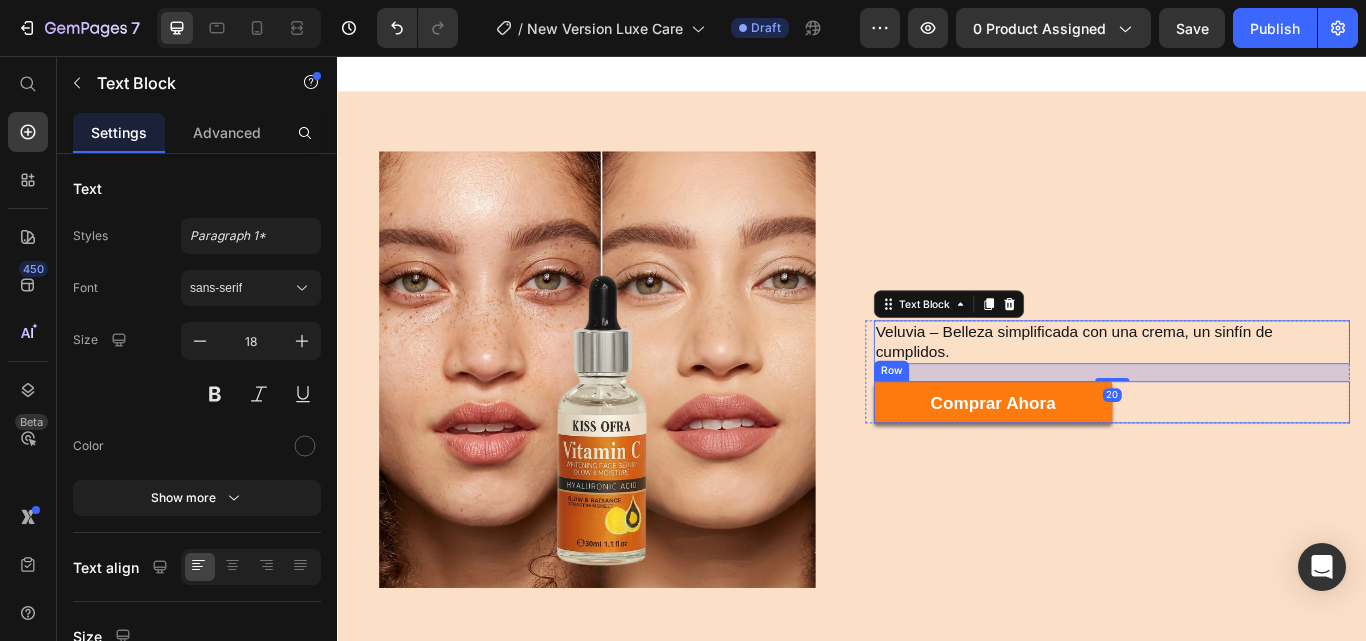 click on "comprar ahora Button Row" at bounding box center [1239, 460] 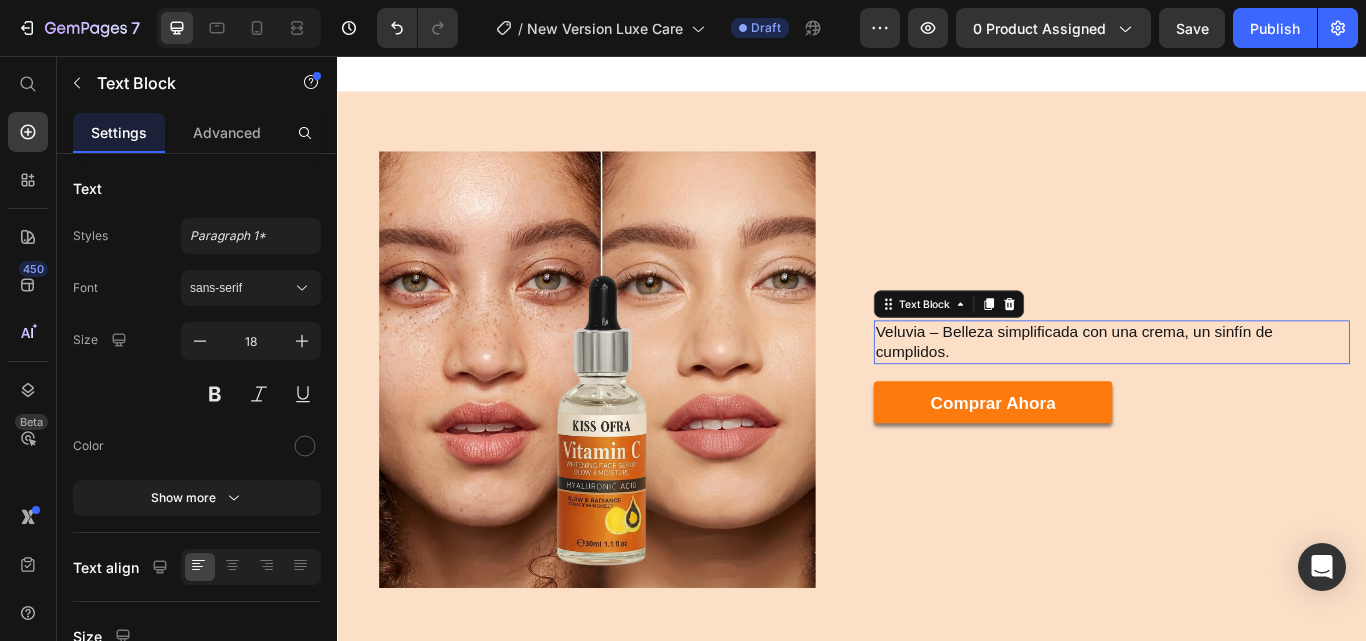 click on "Veluvia – Belleza simplificada con una crema, un sinfín de cumplidos." at bounding box center (1239, 390) 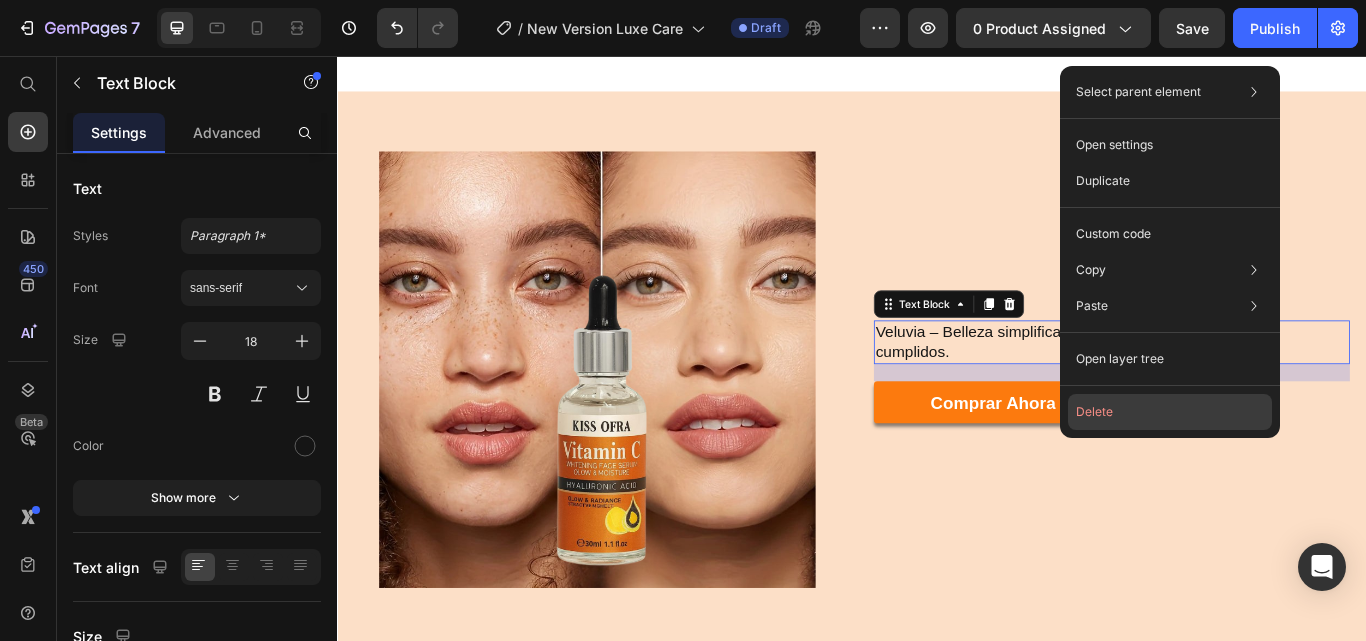 click on "Delete" 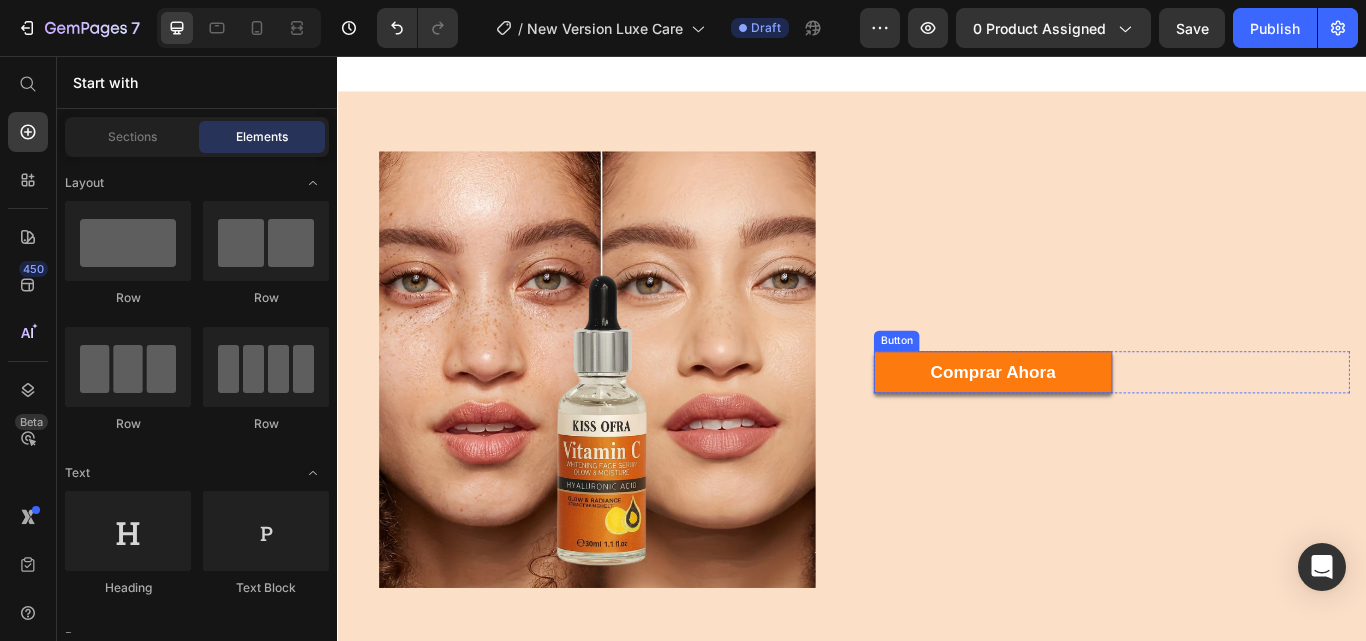 click on "comprar ahora" at bounding box center [1101, 425] 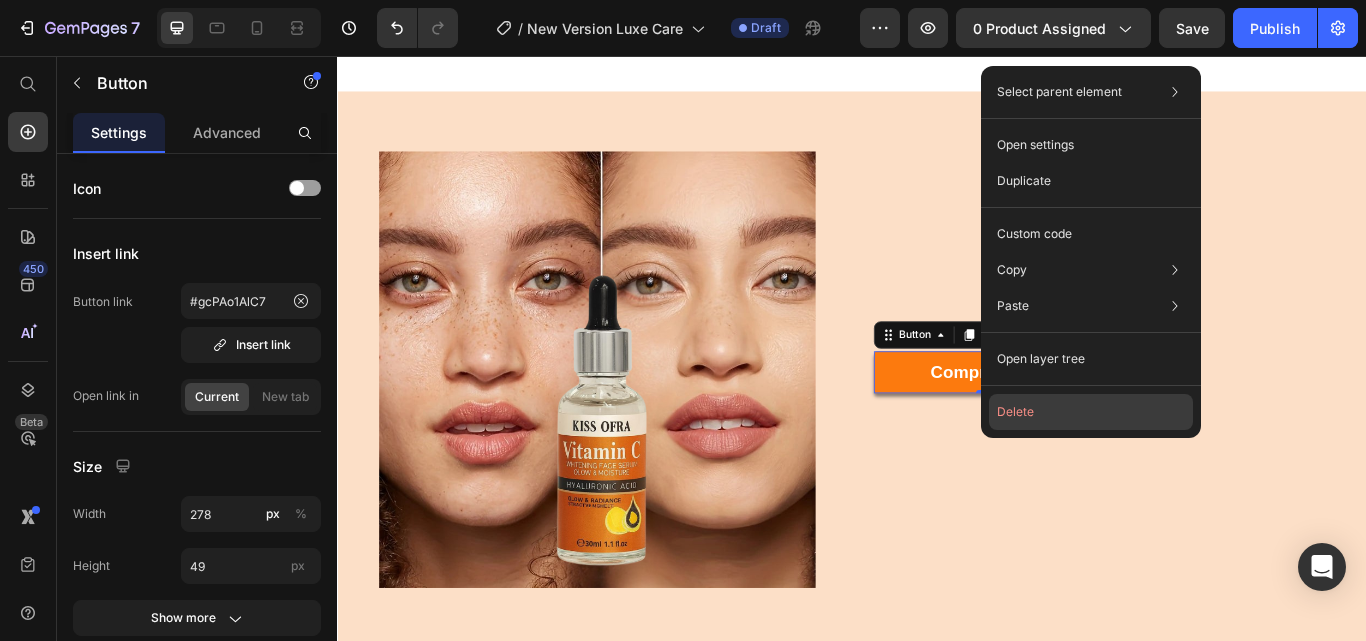 click on "Delete" 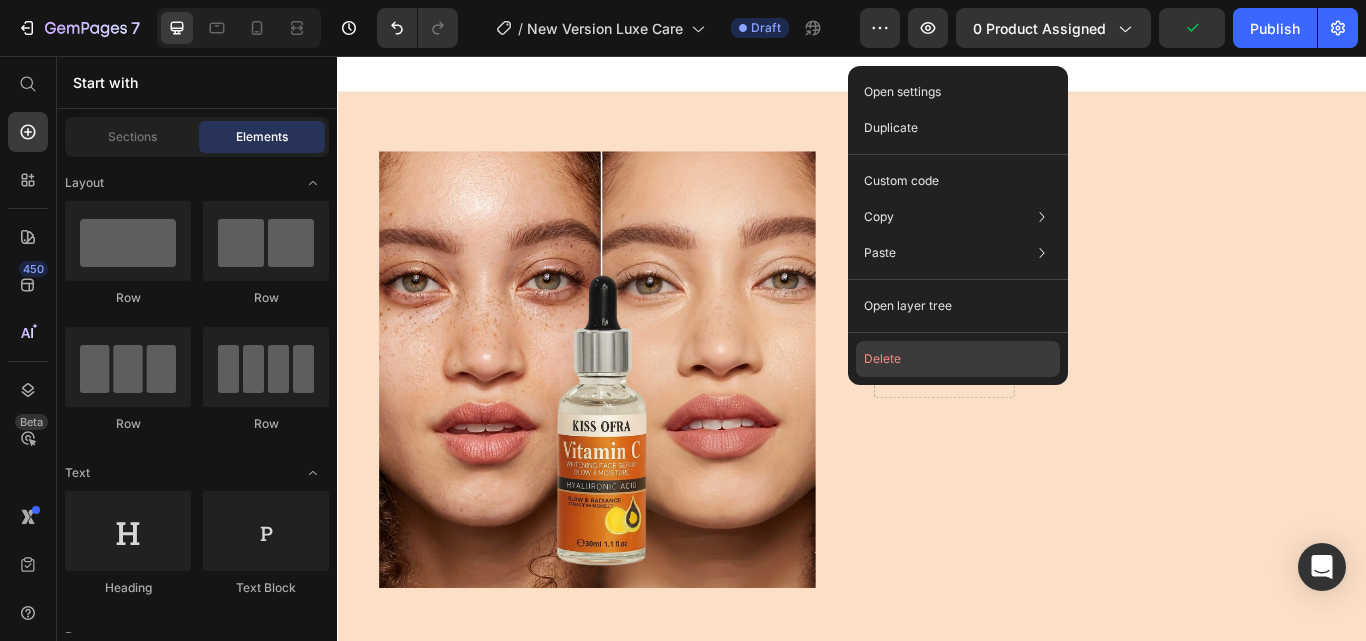 click on "Delete" 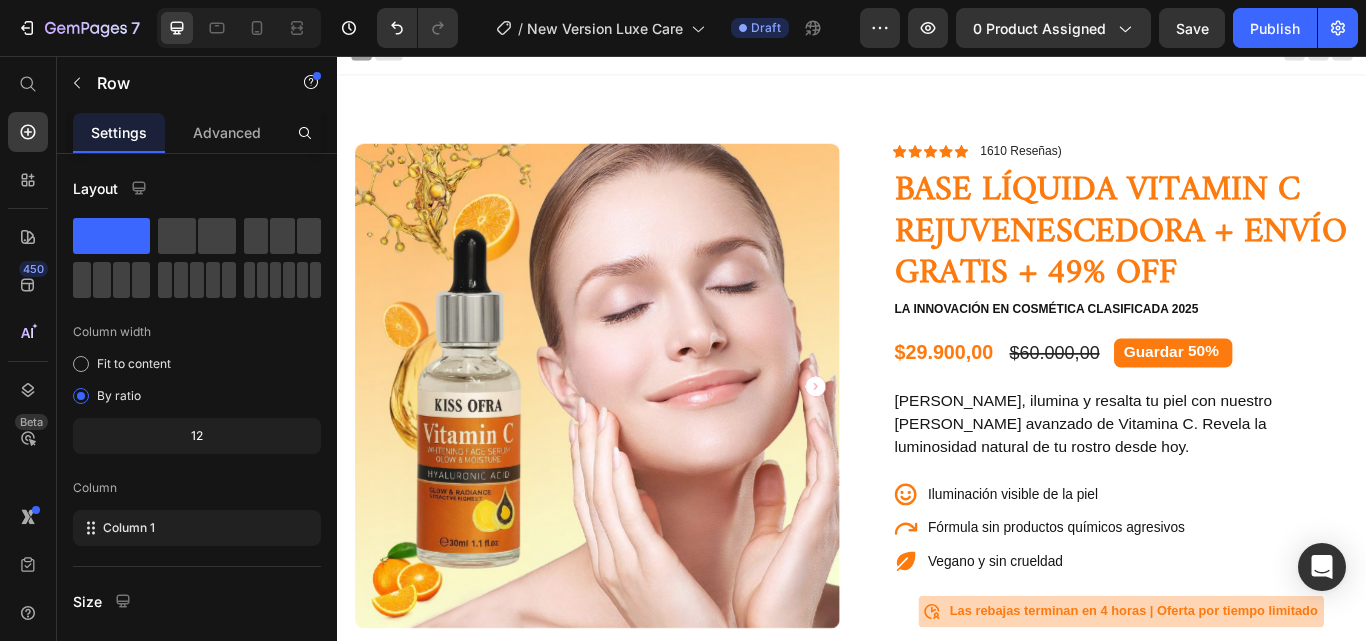 scroll, scrollTop: 0, scrollLeft: 0, axis: both 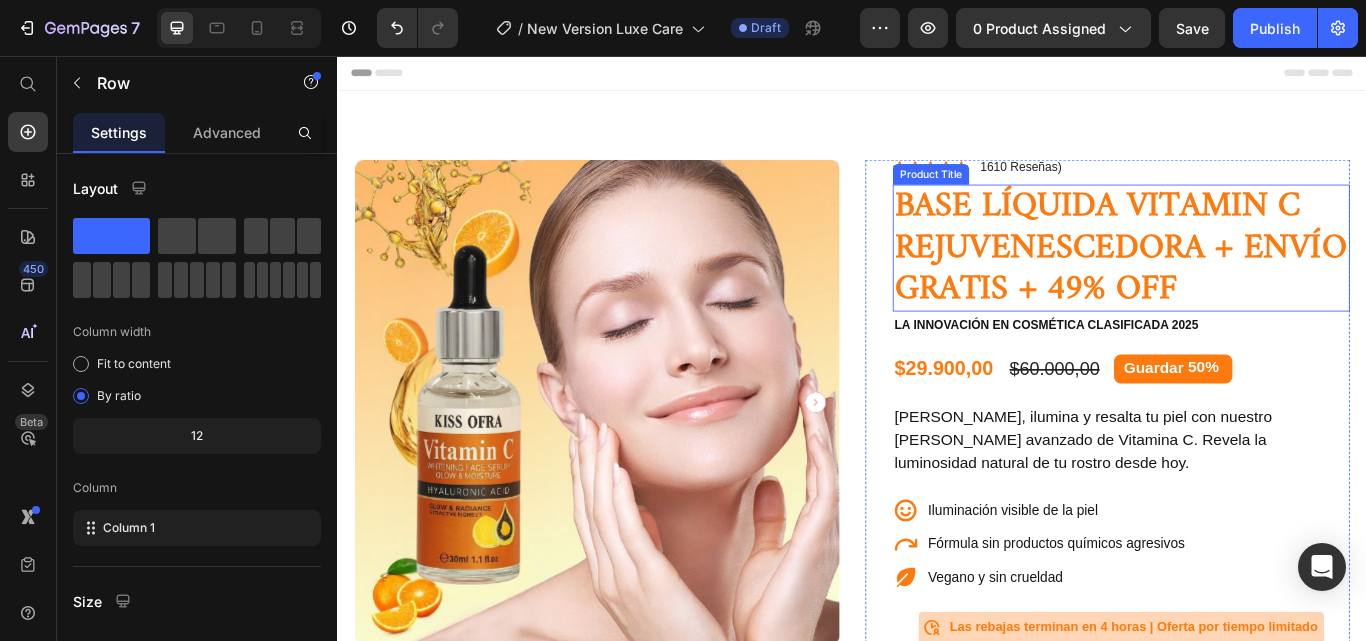 click on "BASE LÍQUIDA VITAMIN C REJUVENESCEDORA + ENVÍO GRATIS + 49% OFF" at bounding box center [1250, 280] 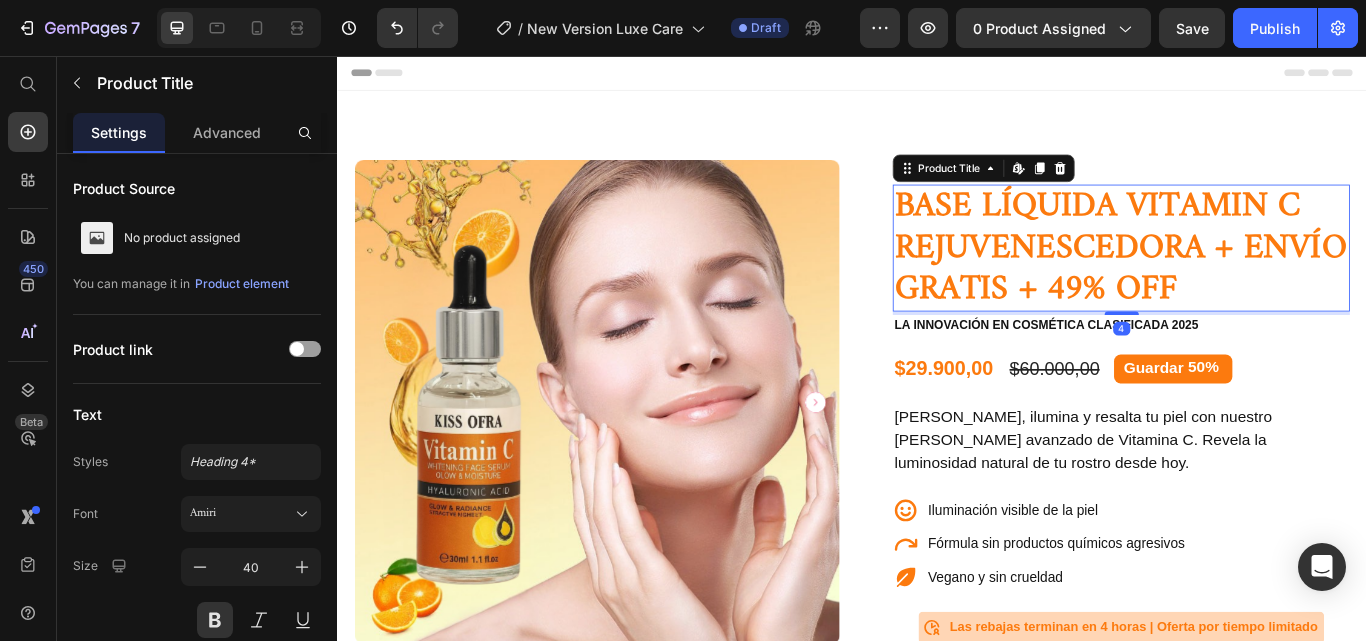click on "BASE LÍQUIDA VITAMIN C REJUVENESCEDORA + ENVÍO GRATIS + 49% OFF" at bounding box center [1250, 280] 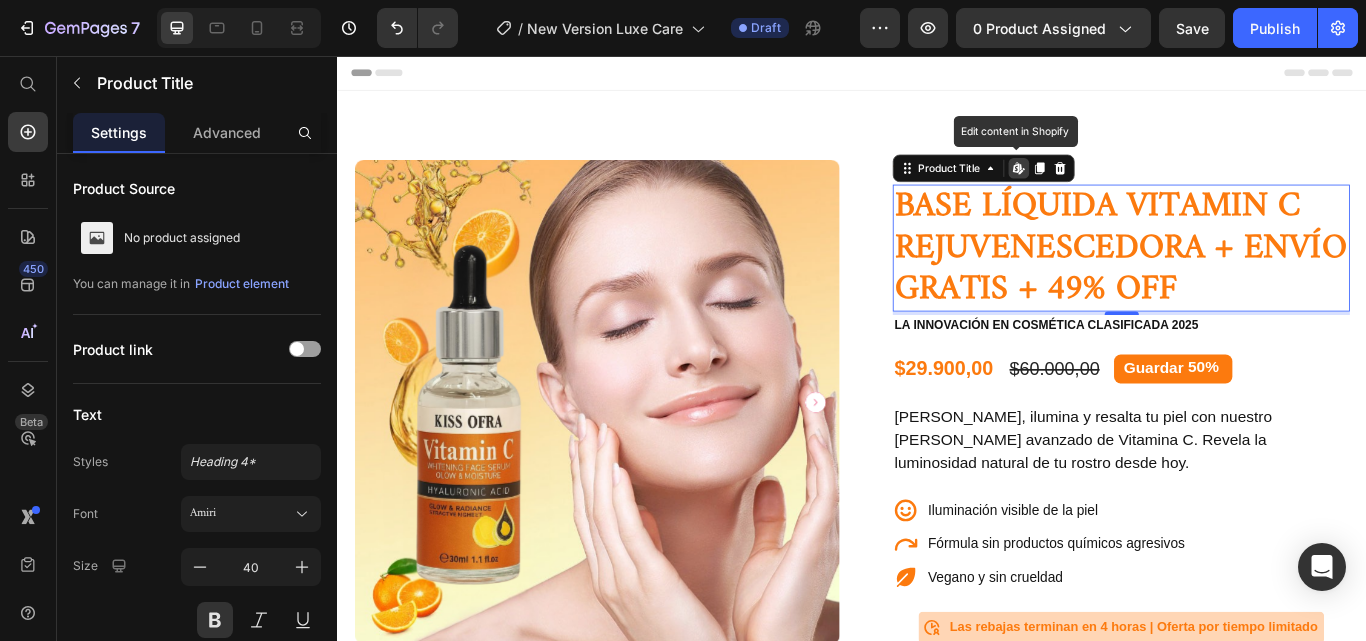 click on "BASE LÍQUIDA VITAMIN C REJUVENESCEDORA + ENVÍO GRATIS + 49% OFF" at bounding box center [1250, 280] 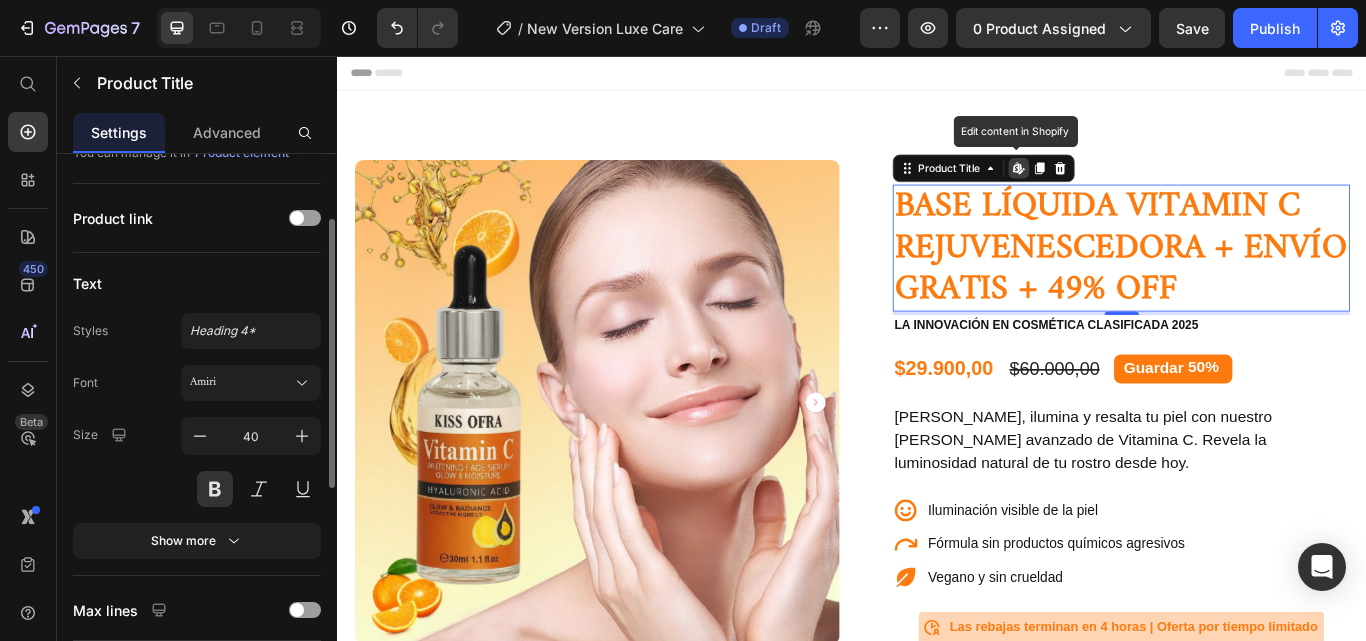 scroll, scrollTop: 0, scrollLeft: 0, axis: both 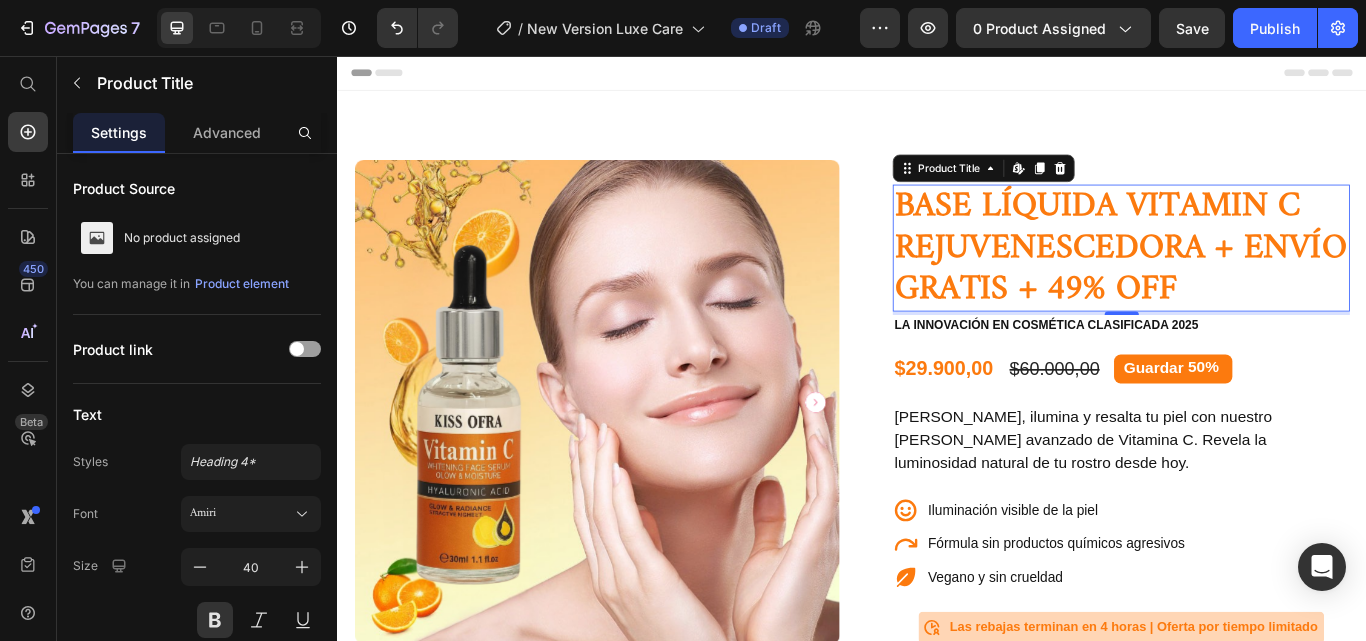 click on "BASE LÍQUIDA VITAMIN C REJUVENESCEDORA + ENVÍO GRATIS + 49% OFF" at bounding box center (1250, 280) 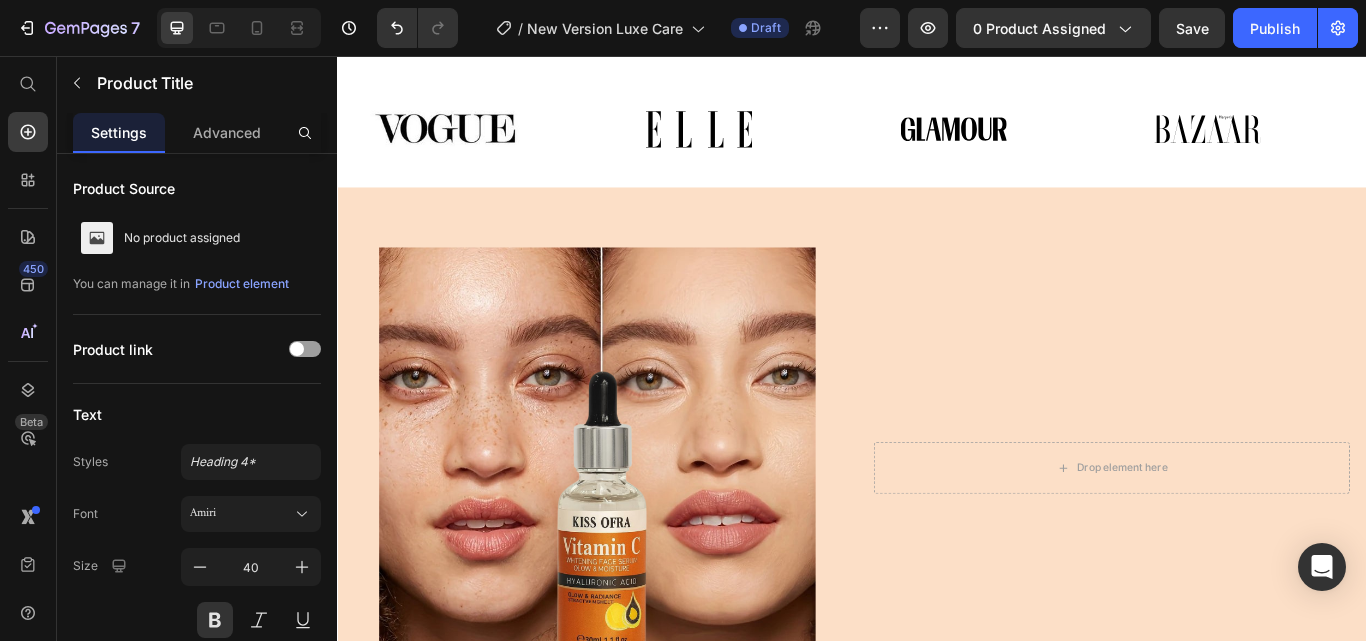 scroll, scrollTop: 1248, scrollLeft: 0, axis: vertical 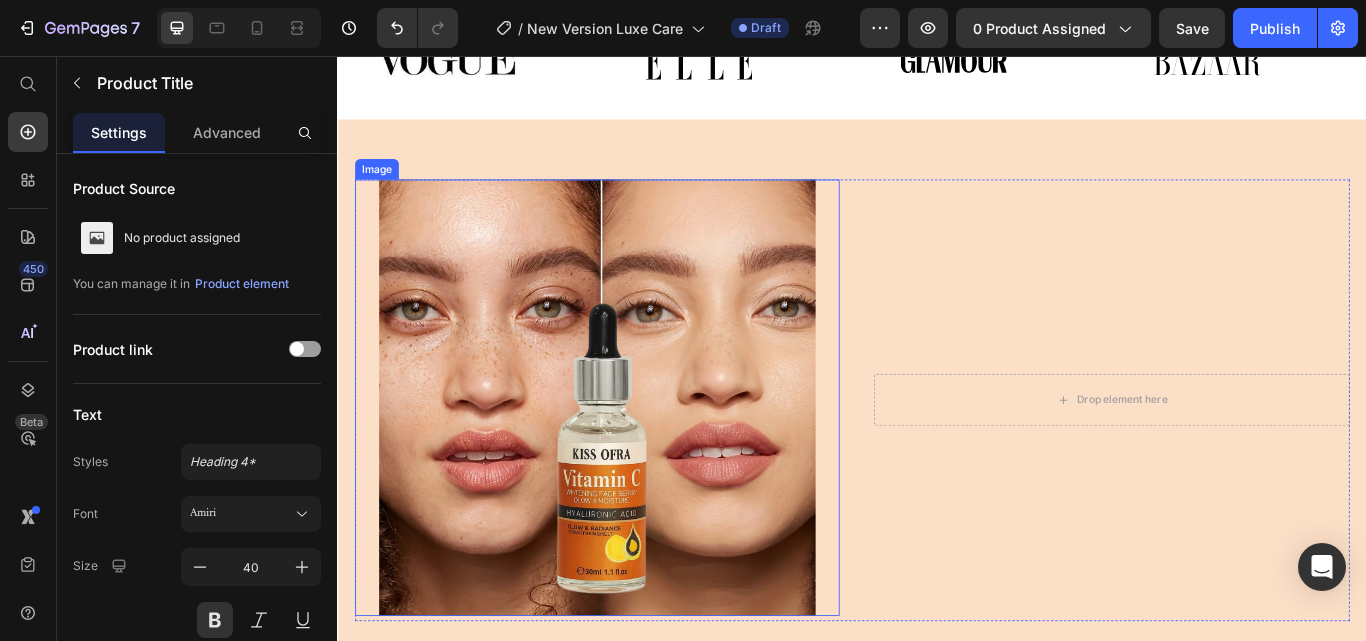 click at bounding box center (639, 455) 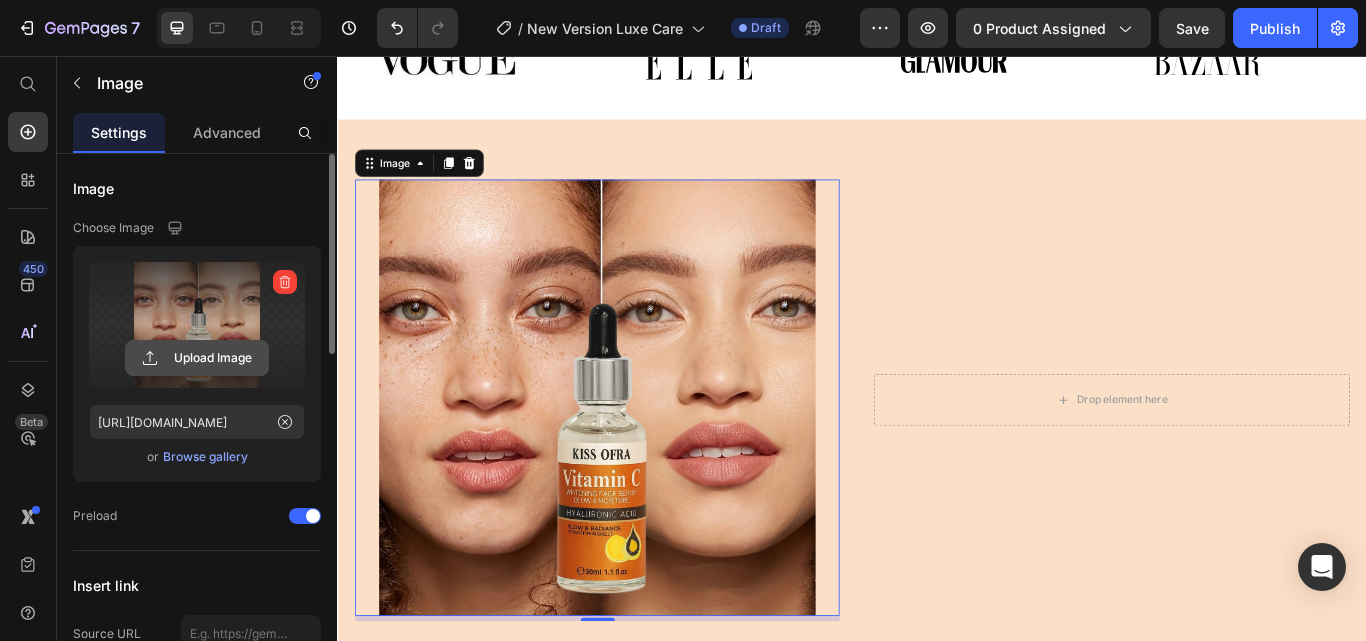click 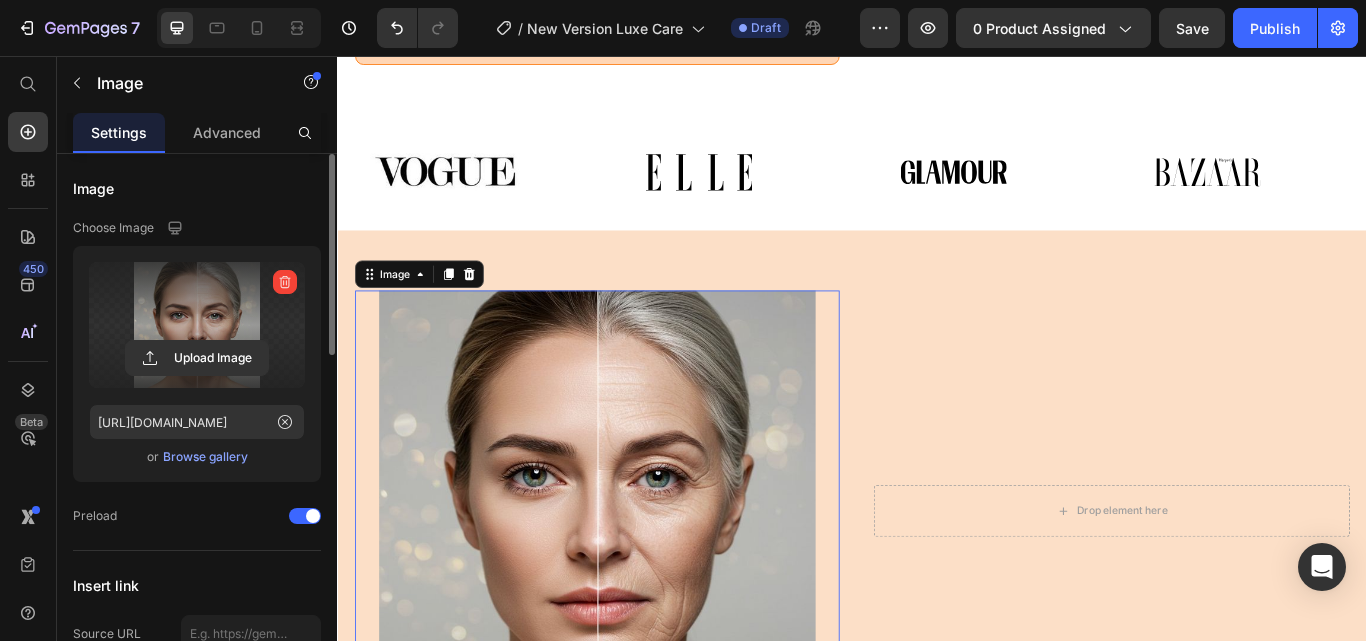 scroll, scrollTop: 1157, scrollLeft: 0, axis: vertical 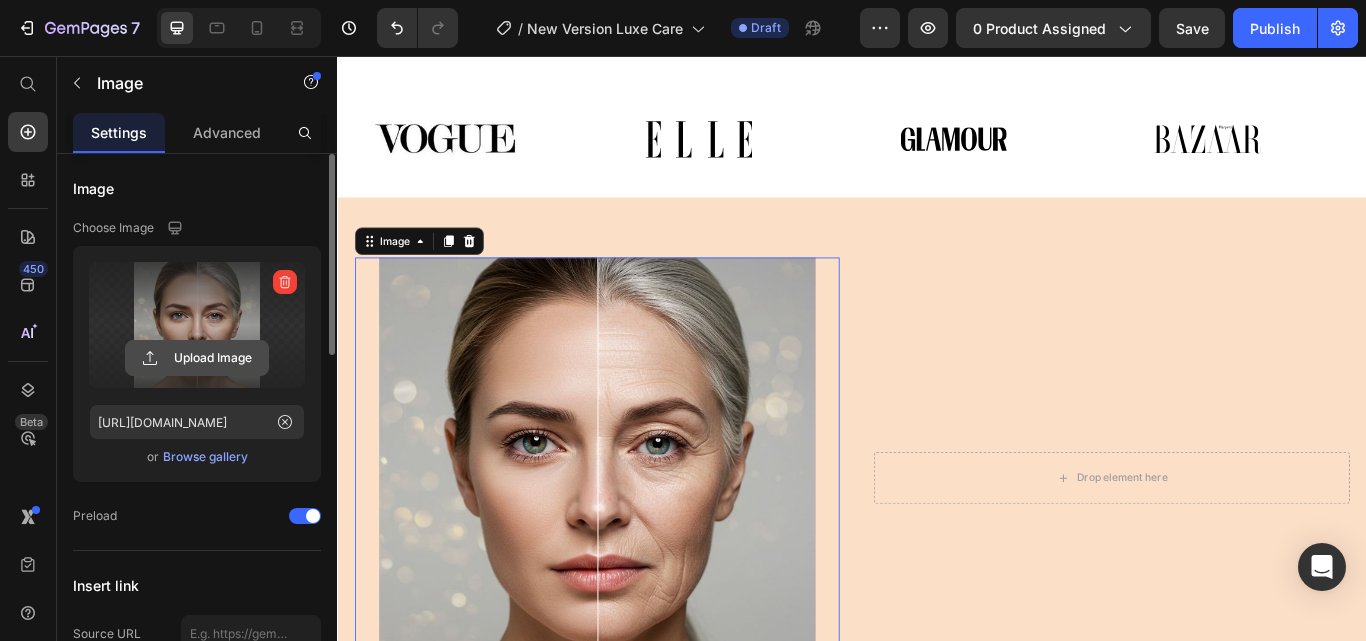 click 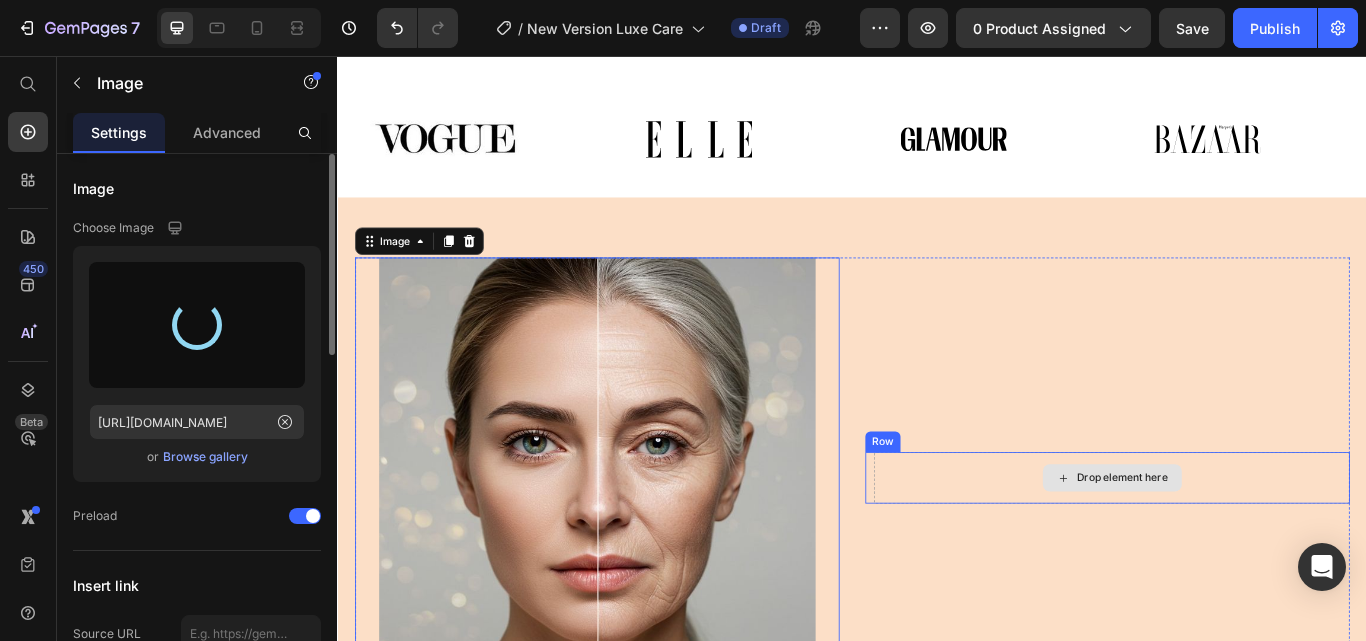 type on "[URL][DOMAIN_NAME]" 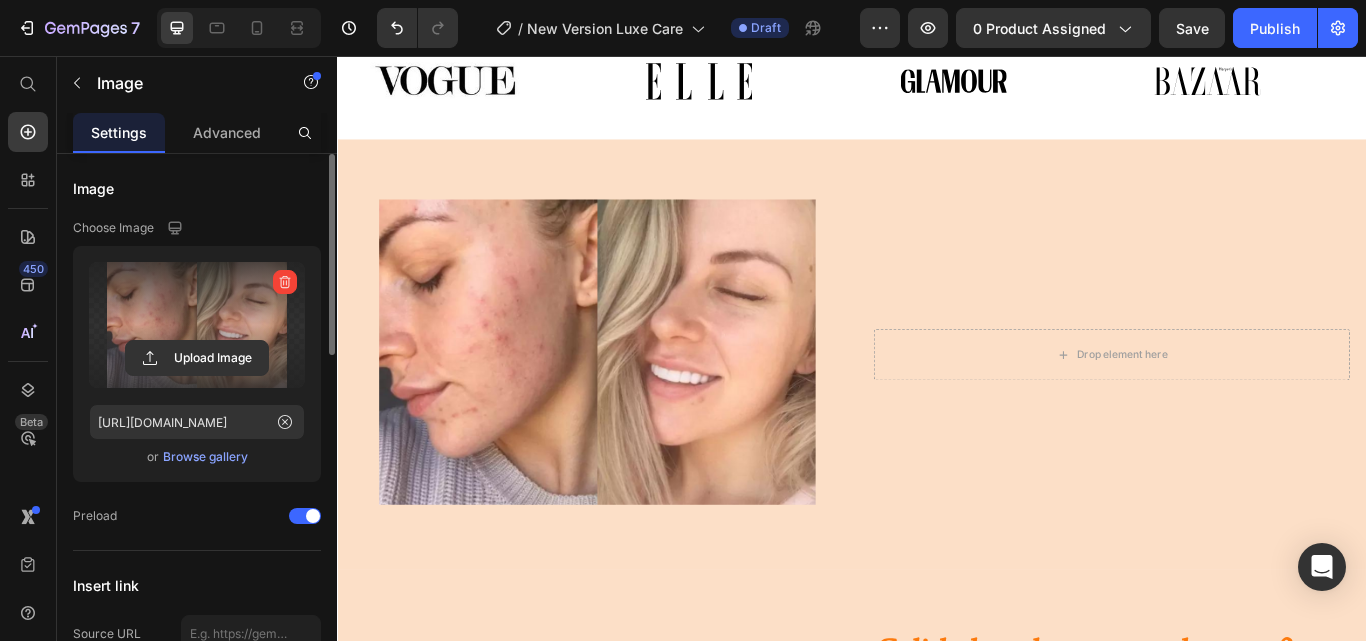 scroll, scrollTop: 1282, scrollLeft: 0, axis: vertical 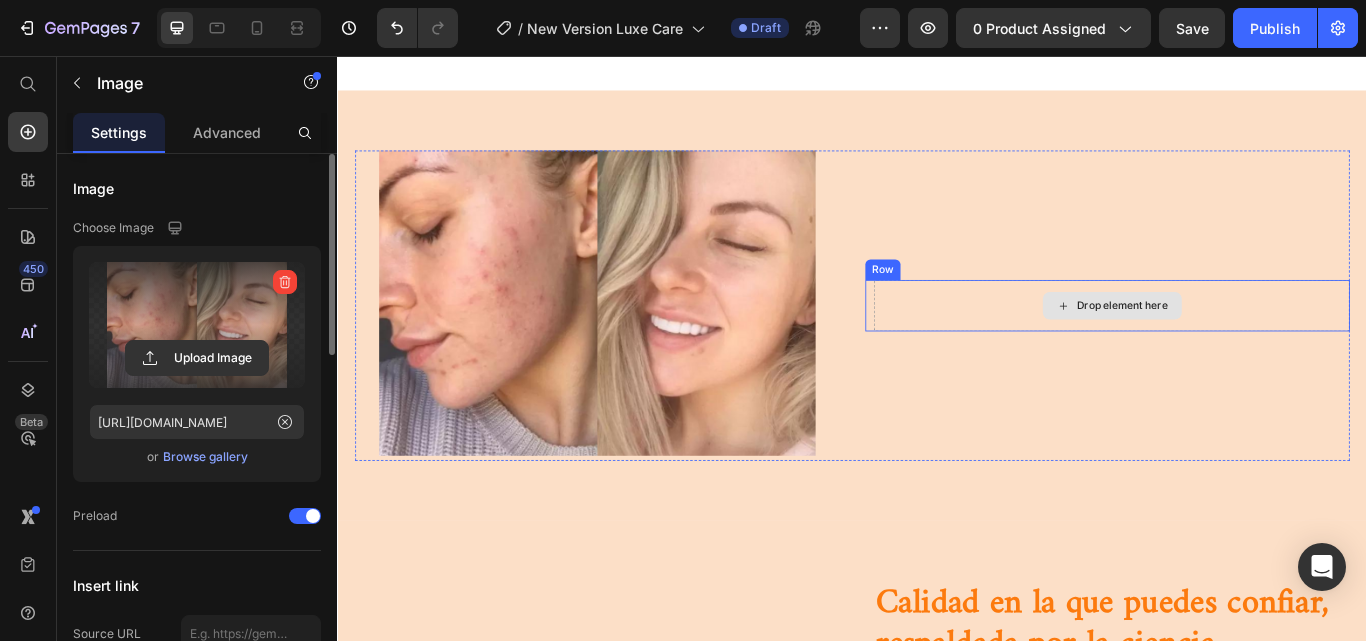 click on "Drop element here" at bounding box center (1239, 348) 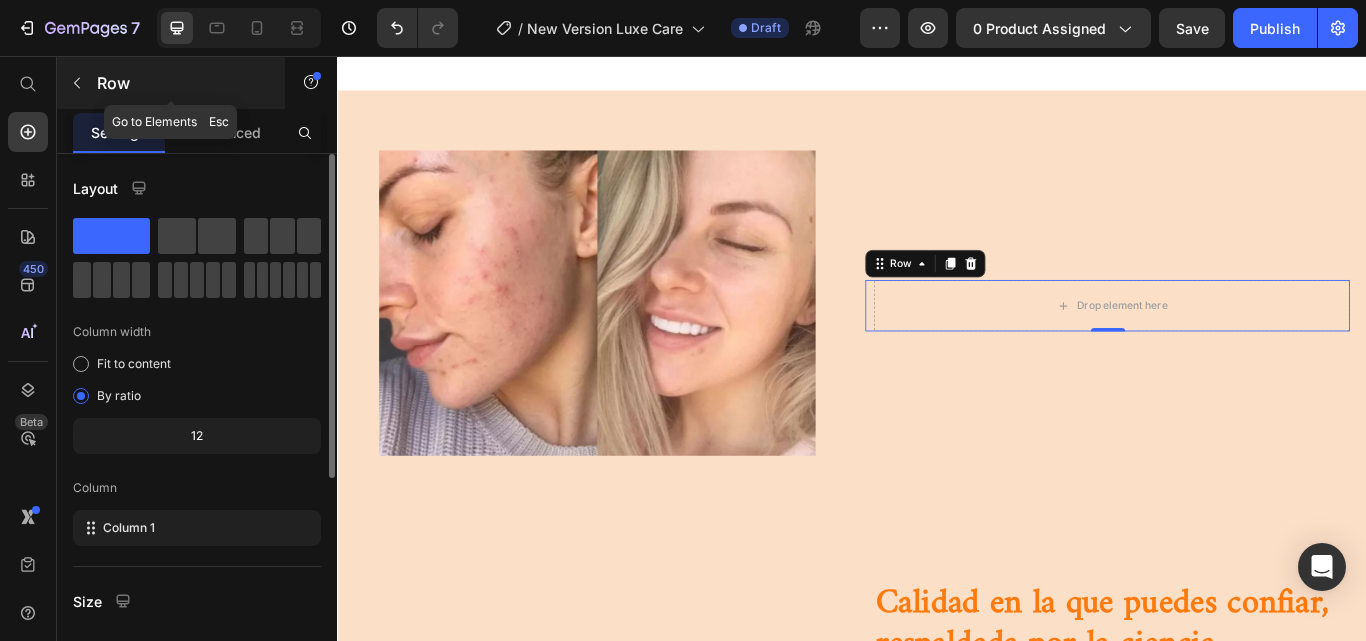 click 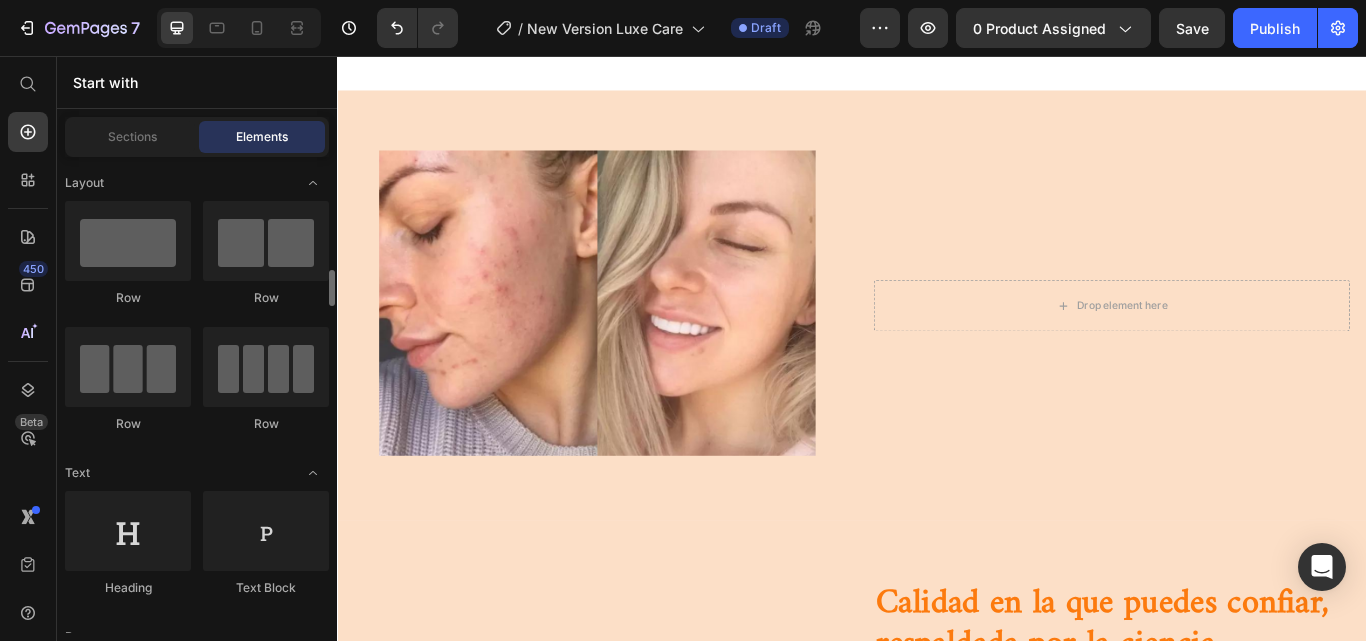scroll, scrollTop: 107, scrollLeft: 0, axis: vertical 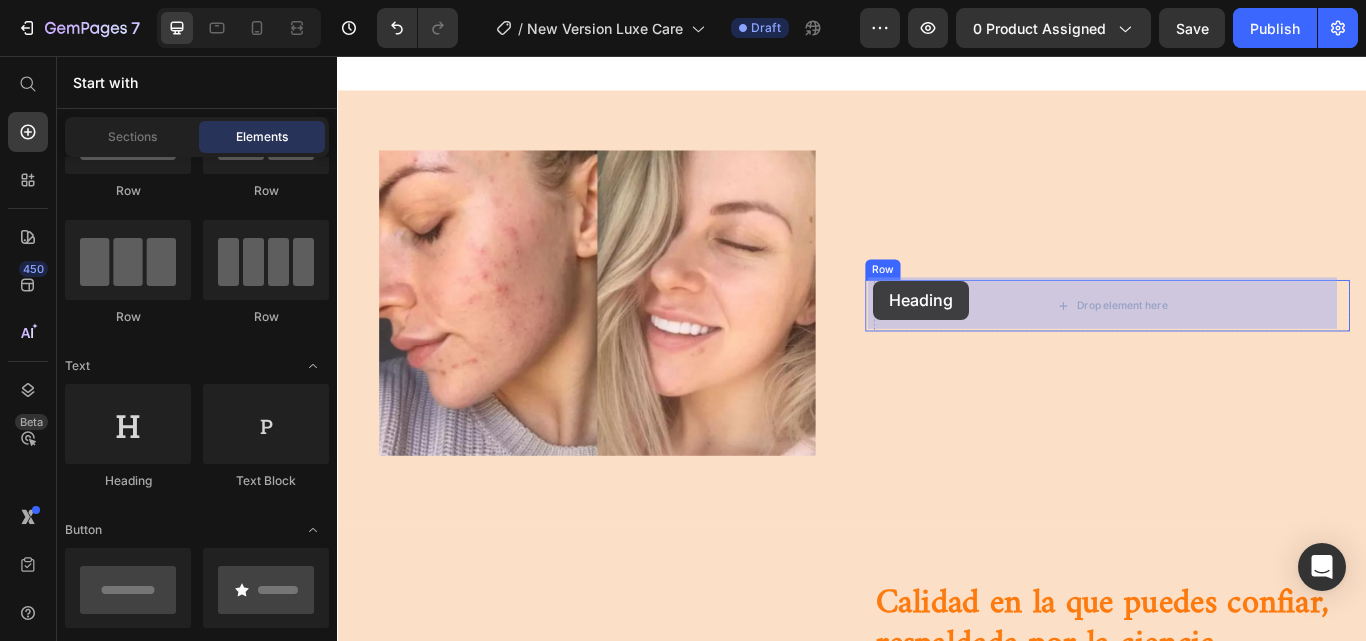 drag, startPoint x: 455, startPoint y: 490, endPoint x: 962, endPoint y: 318, distance: 535.38116 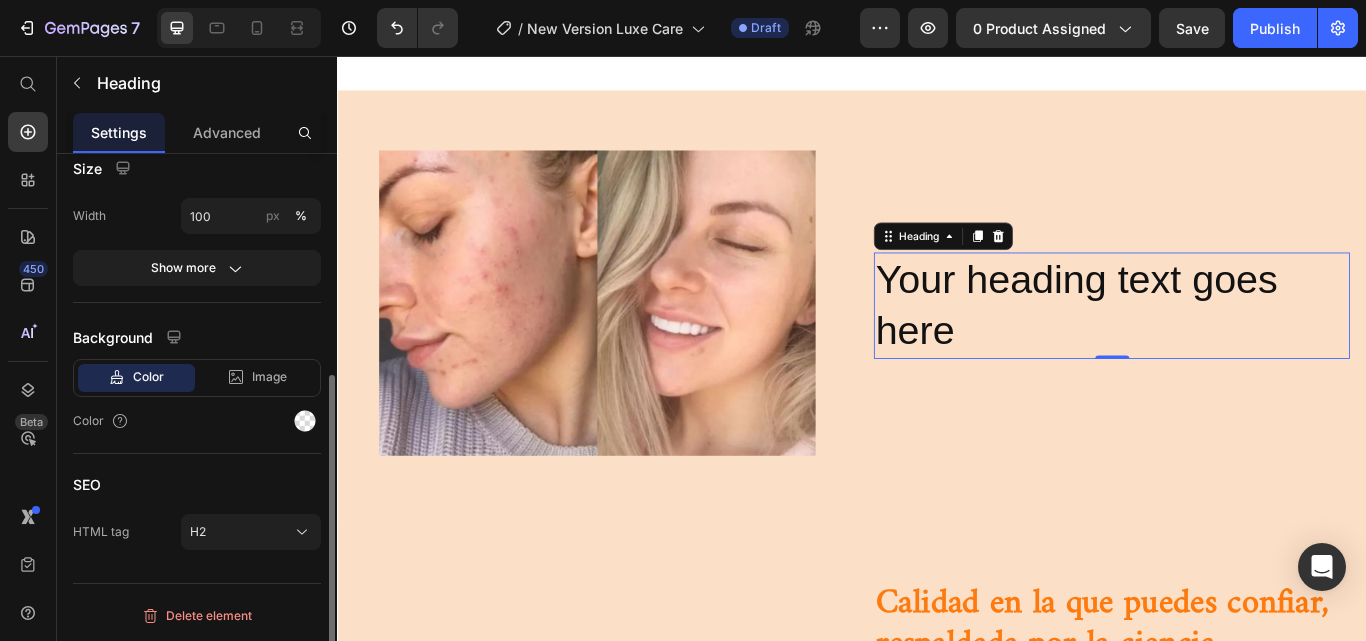 scroll, scrollTop: 0, scrollLeft: 0, axis: both 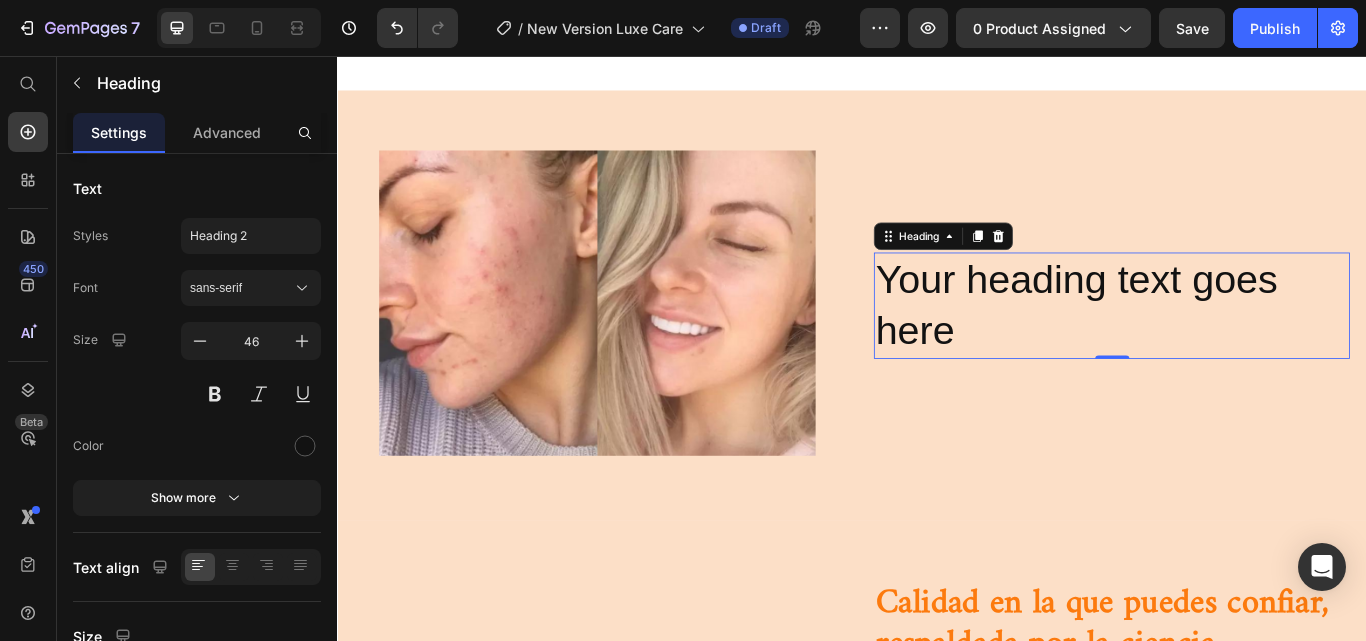click on "Your heading text goes here" at bounding box center (1239, 348) 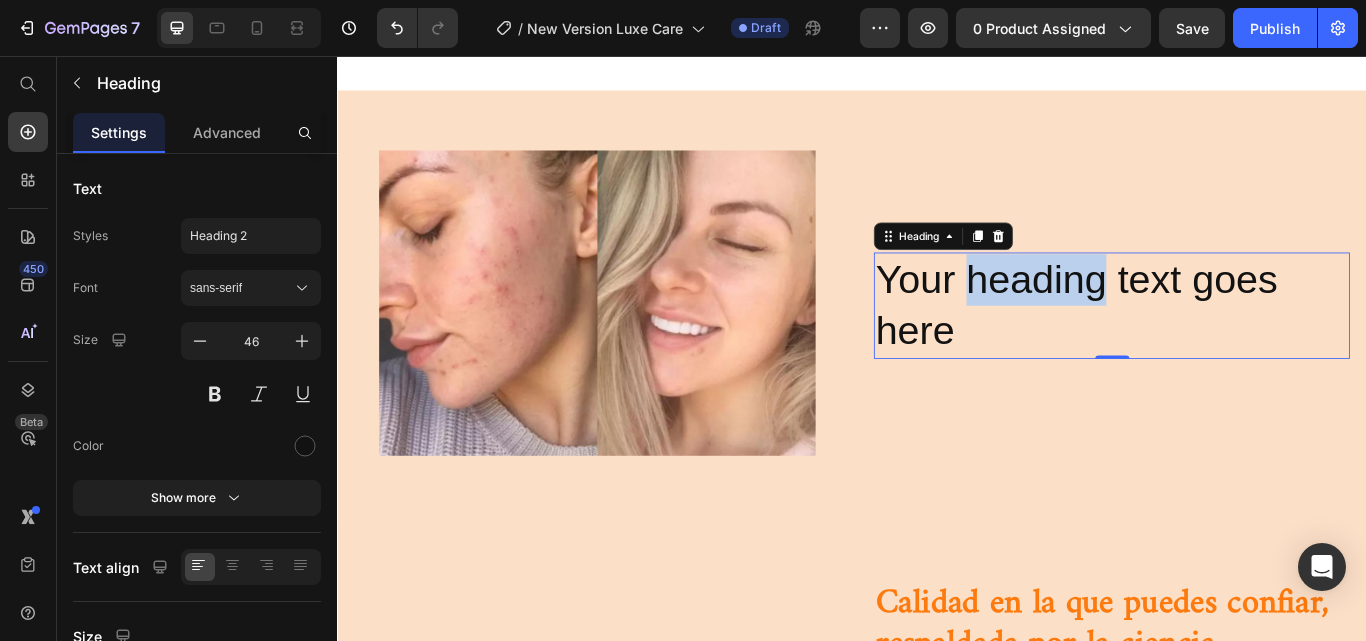click on "Your heading text goes here" at bounding box center (1239, 348) 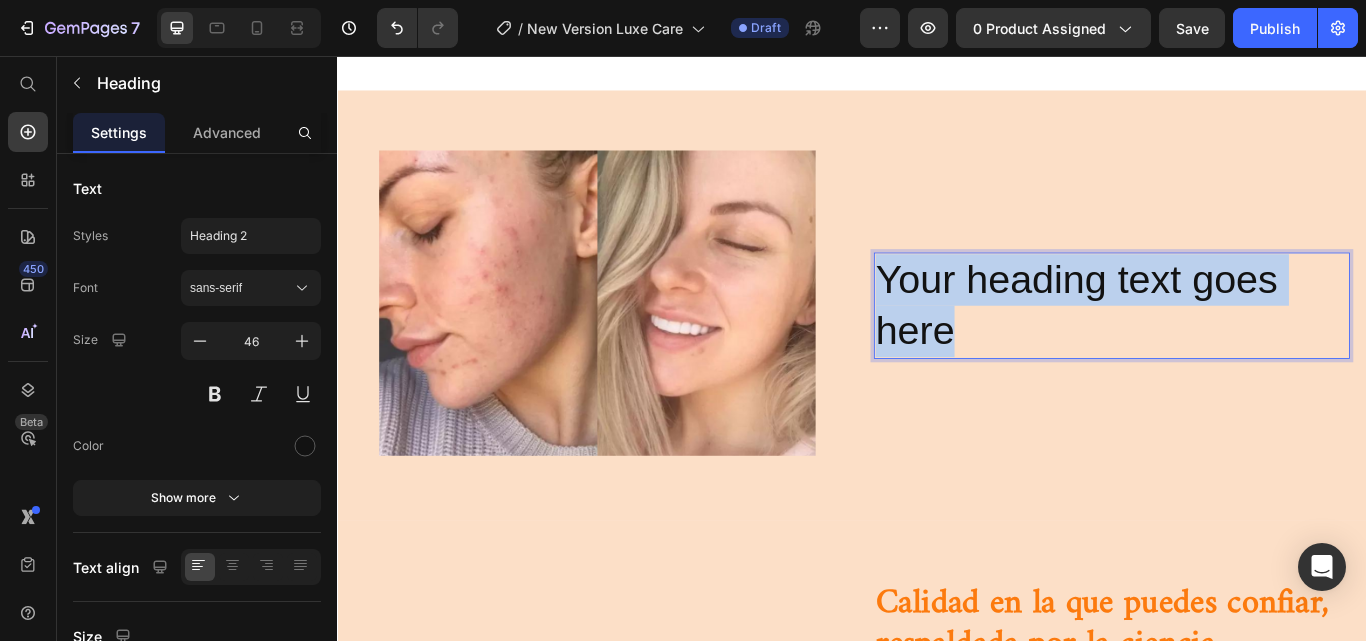 click on "Your heading text goes here" at bounding box center (1239, 348) 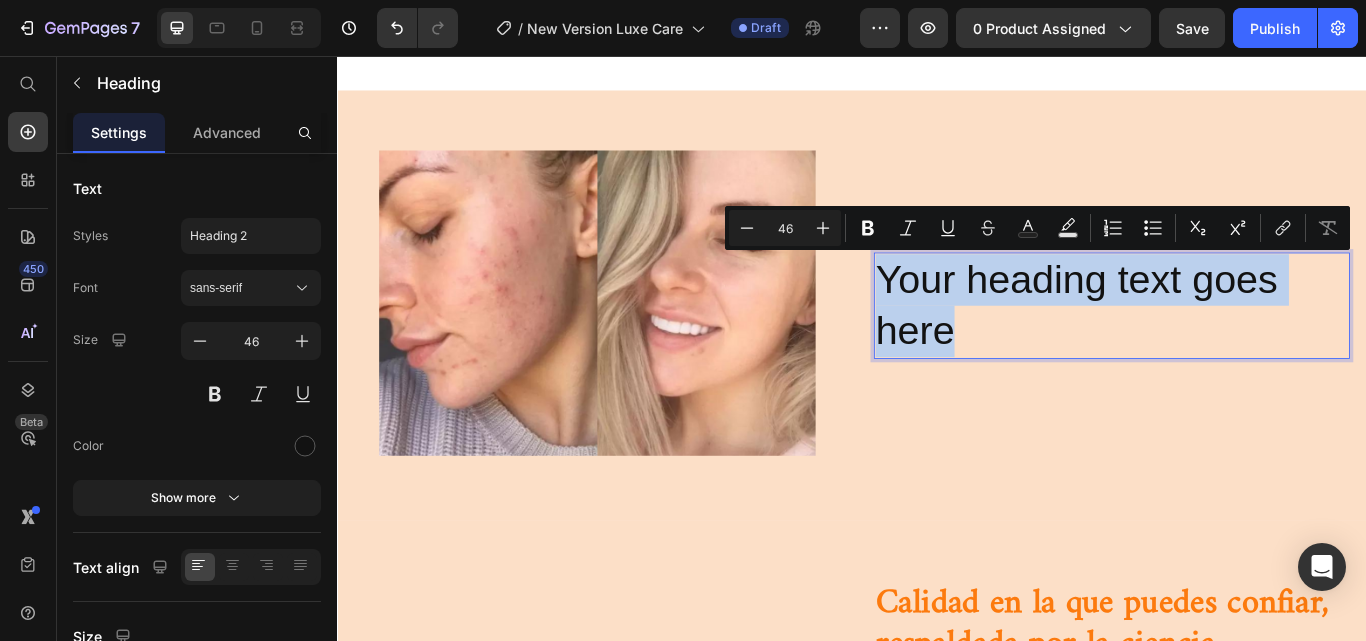 type 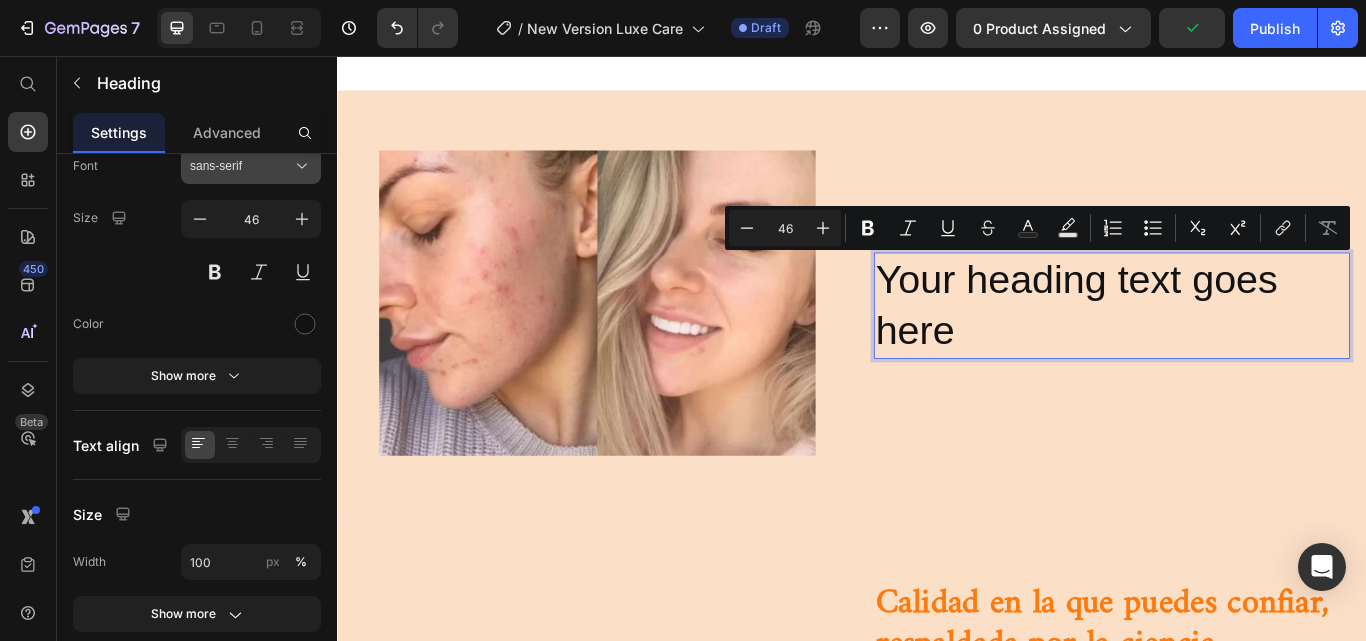 scroll, scrollTop: 0, scrollLeft: 0, axis: both 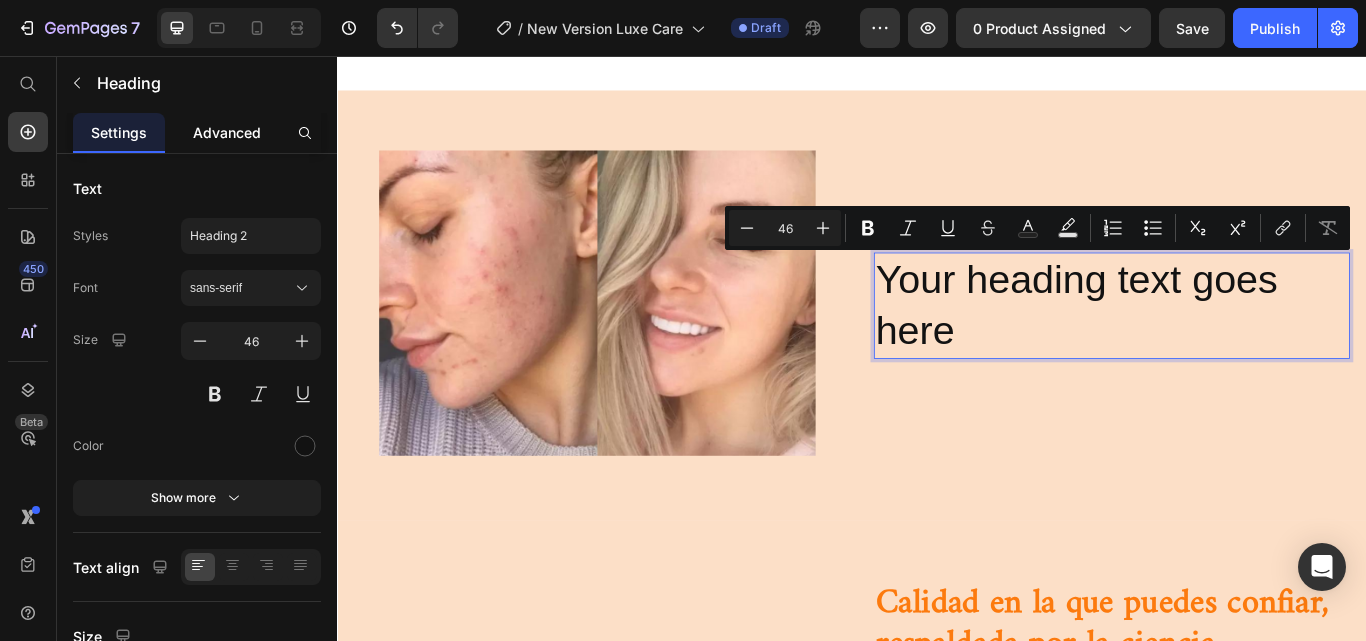 click on "Advanced" at bounding box center (227, 132) 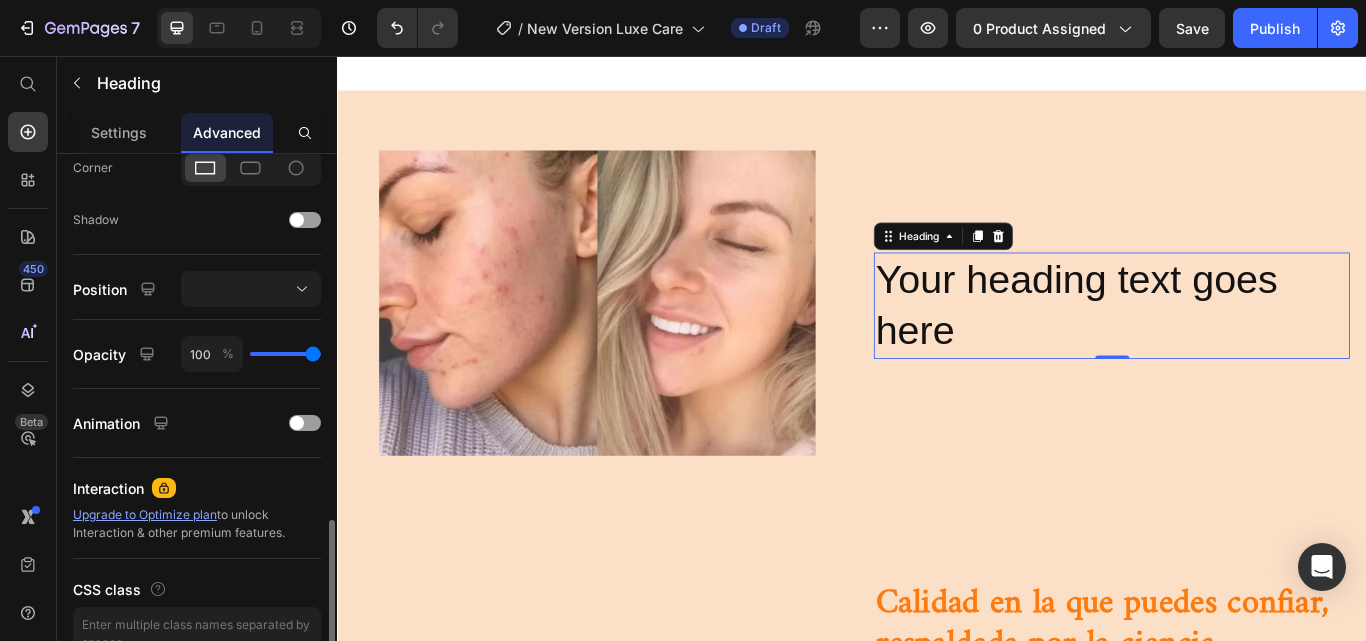 scroll, scrollTop: 689, scrollLeft: 0, axis: vertical 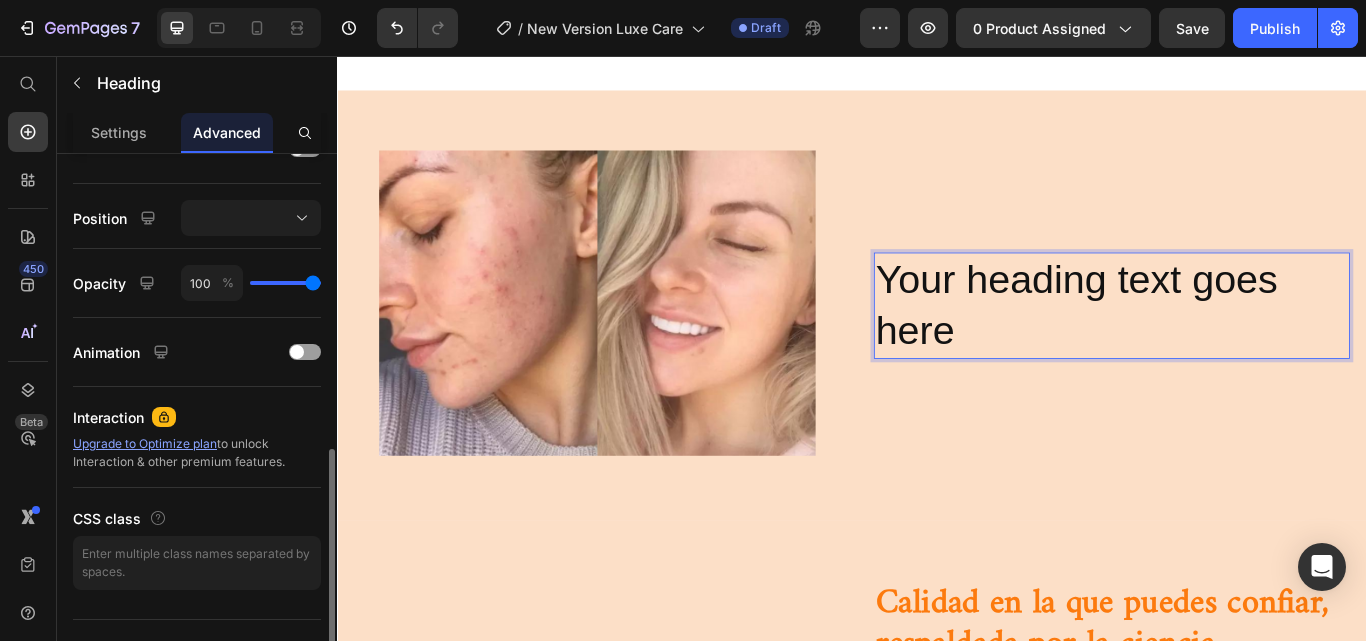click on "Your heading text goes here" at bounding box center [1239, 348] 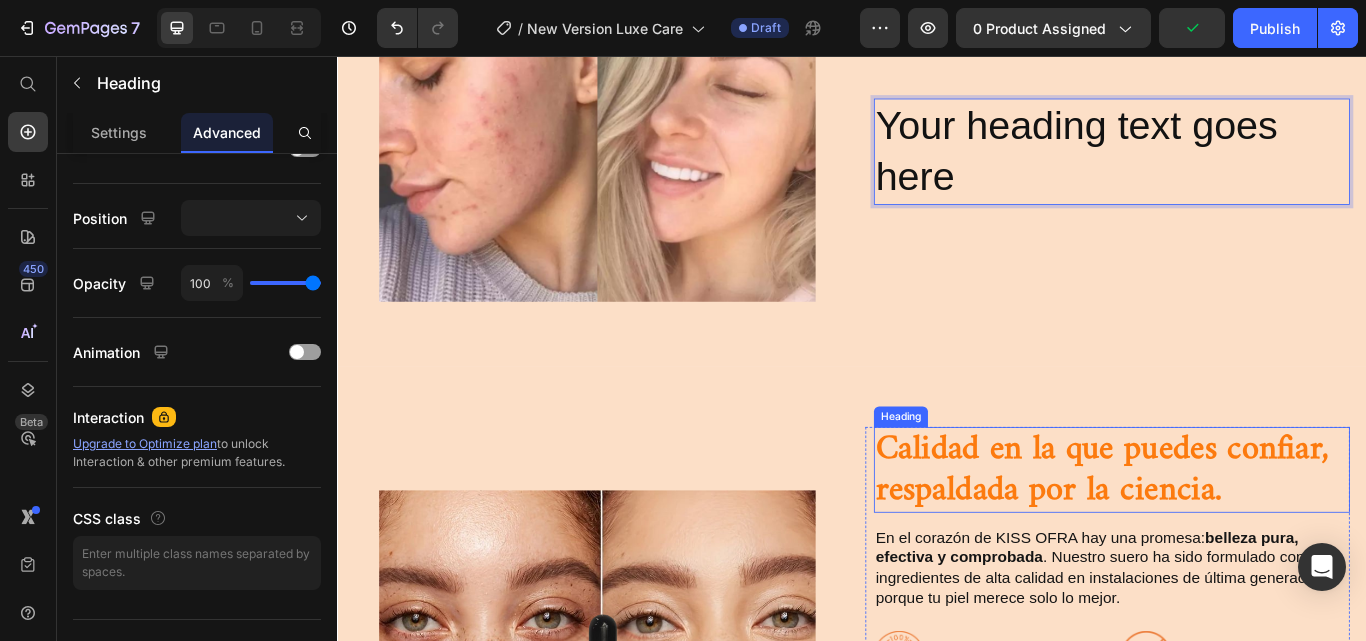 scroll, scrollTop: 1332, scrollLeft: 0, axis: vertical 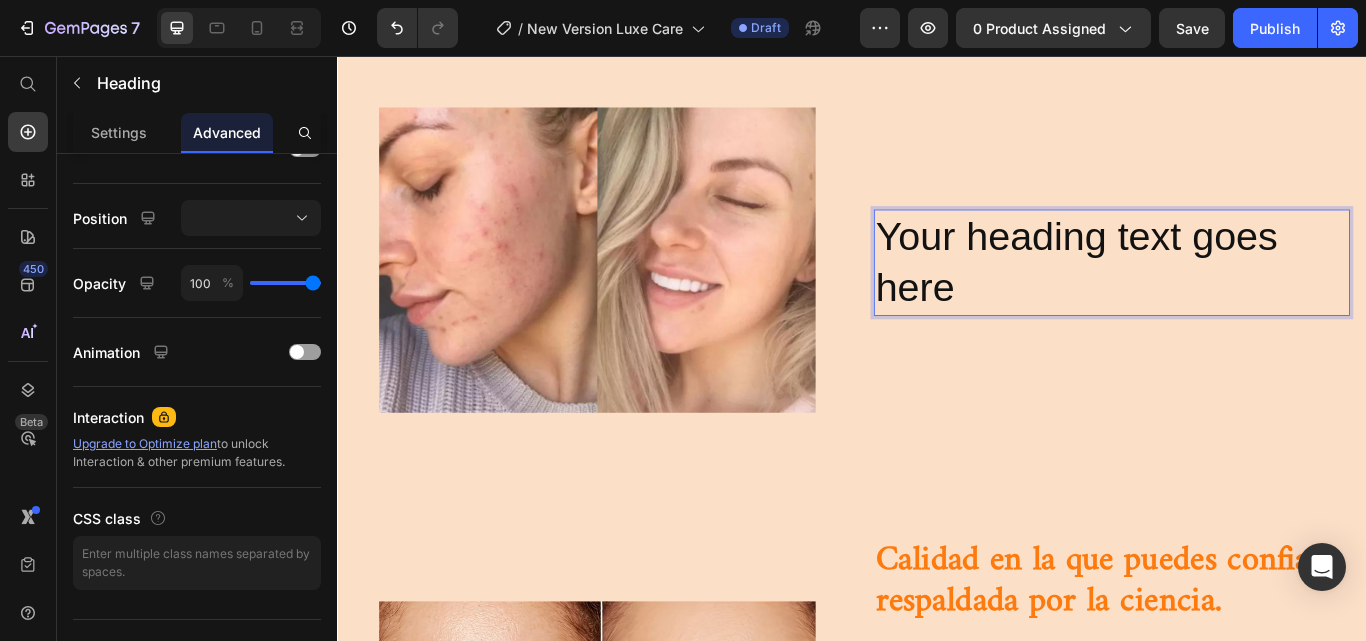 click on "Your heading text goes here" at bounding box center [1239, 298] 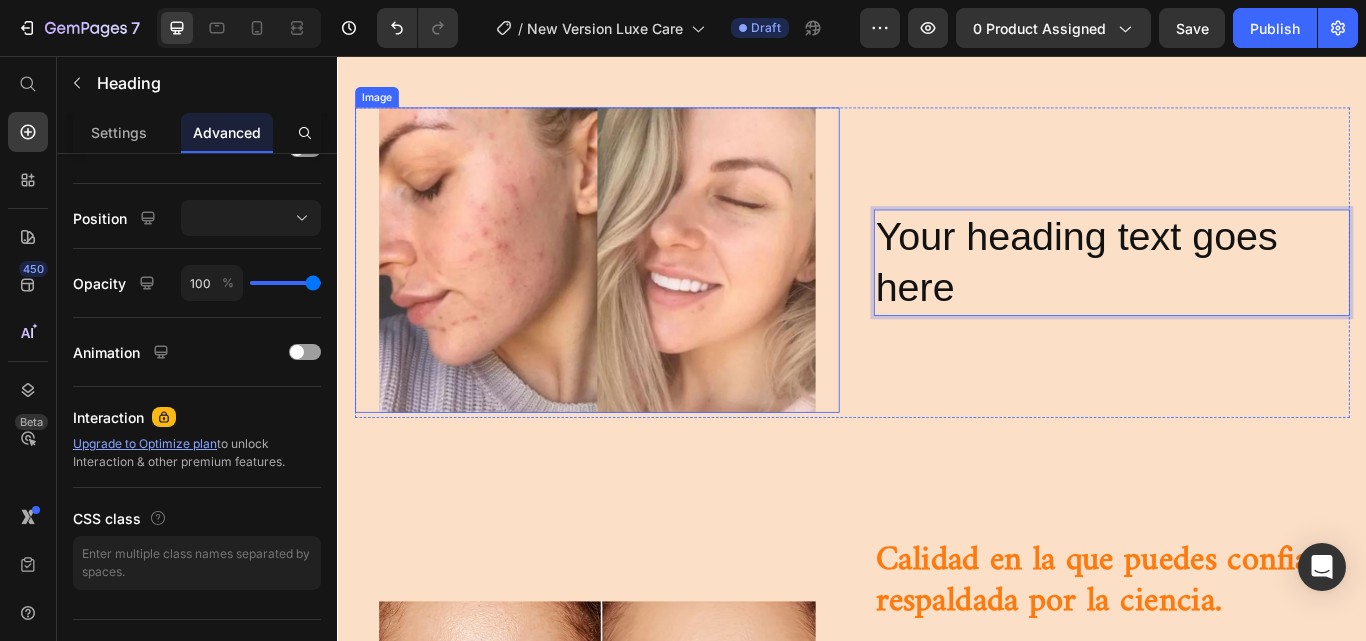 click at bounding box center [639, 295] 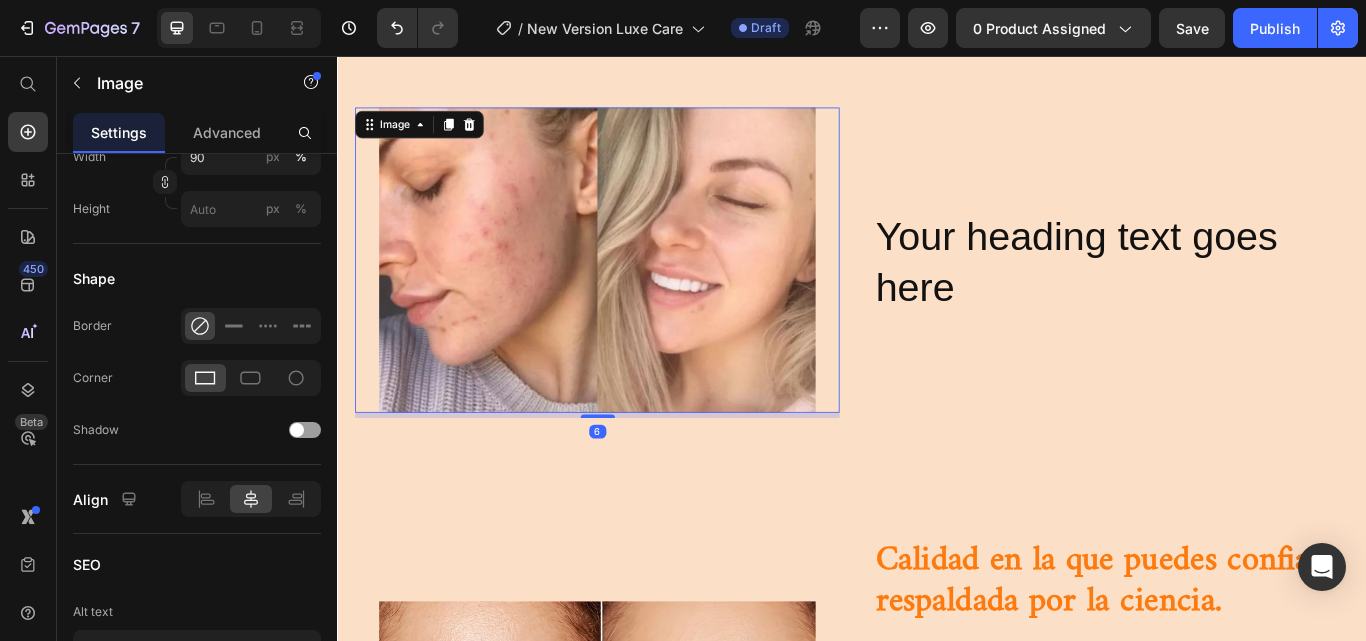 scroll, scrollTop: 0, scrollLeft: 0, axis: both 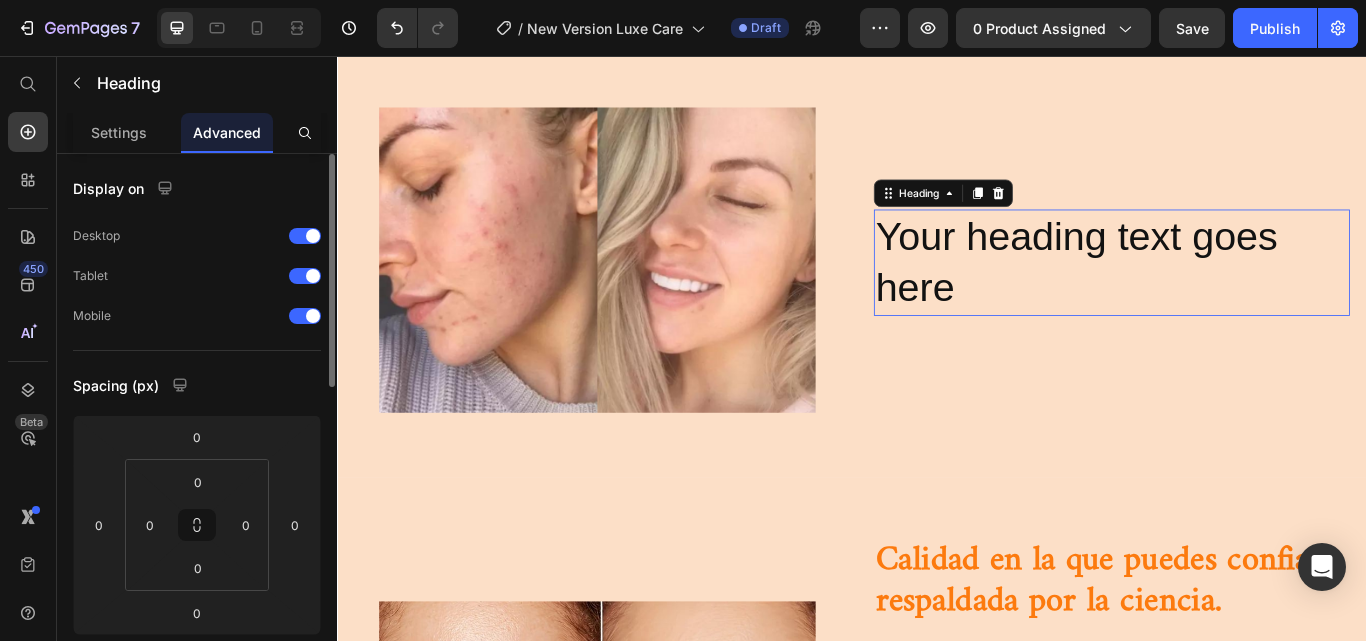 click on "Your heading text goes here" at bounding box center (1239, 298) 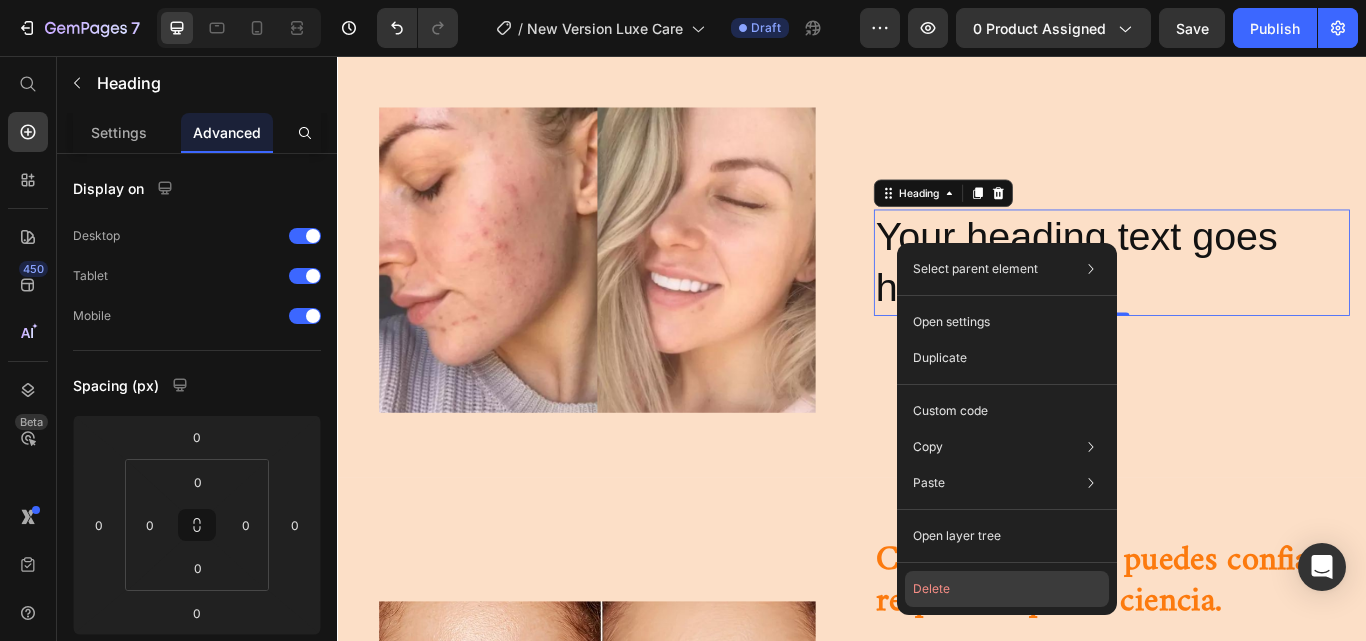 click on "Delete" 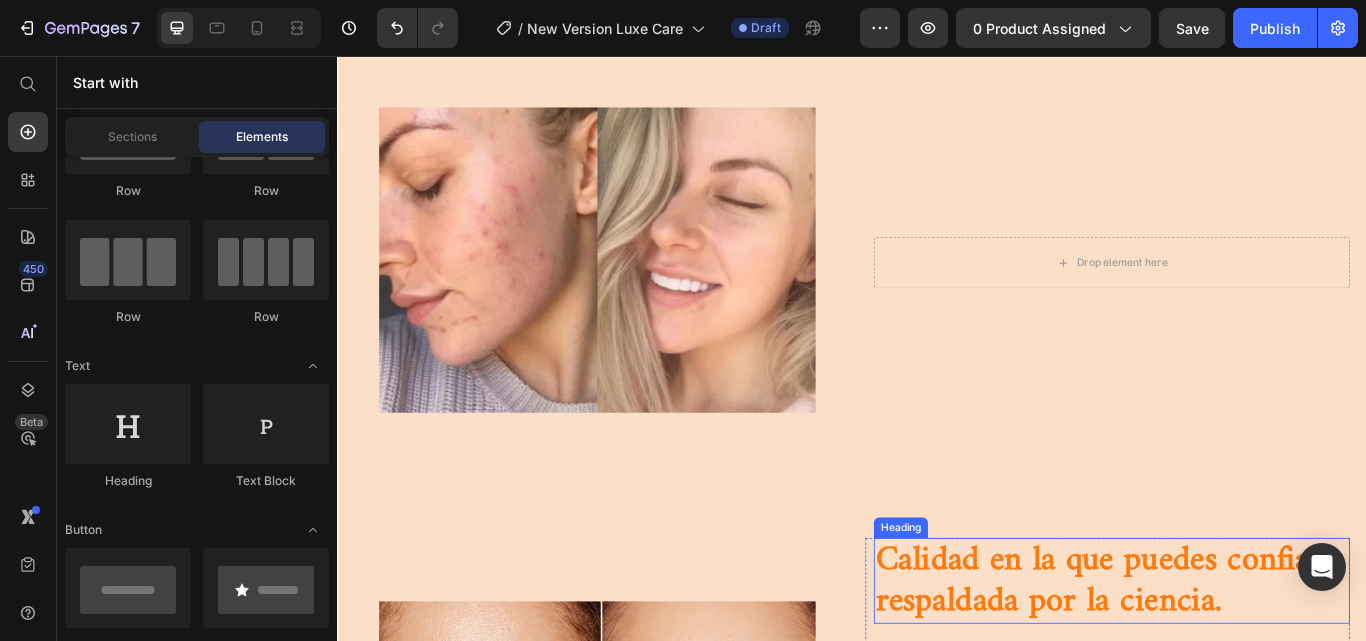click on "Calidad en la que puedes confiar, respaldada por la ciencia." at bounding box center (1239, 669) 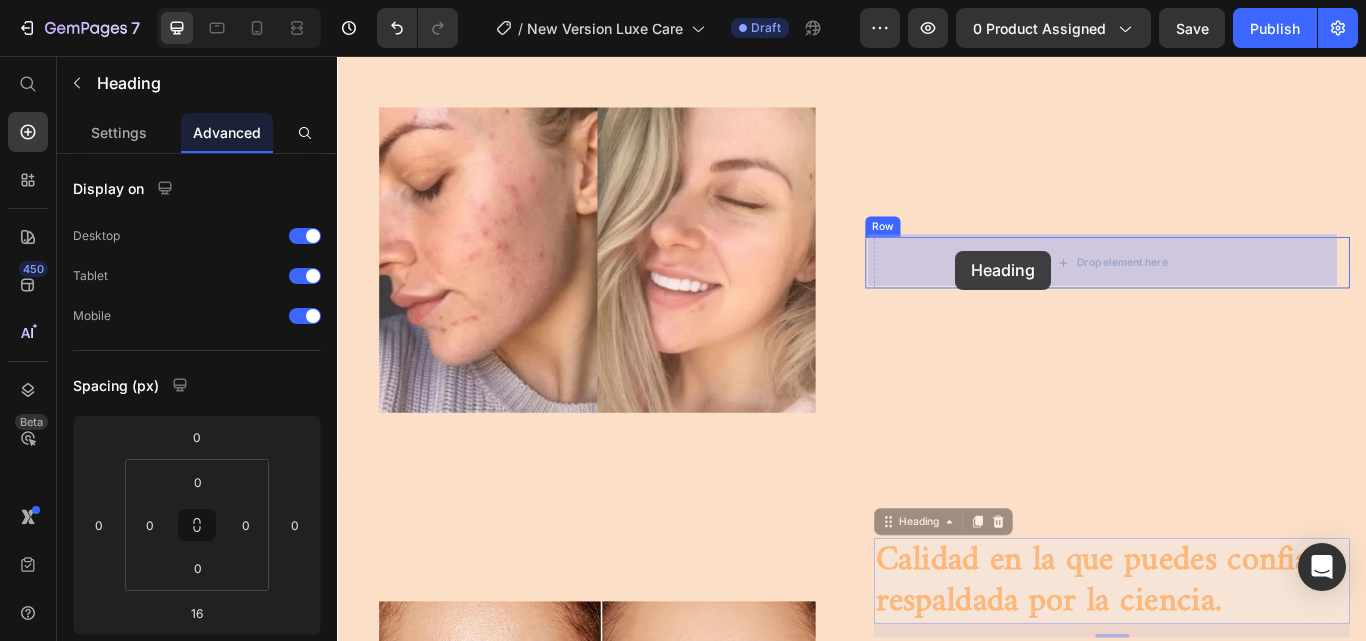 drag, startPoint x: 1061, startPoint y: 632, endPoint x: 1058, endPoint y: 283, distance: 349.0129 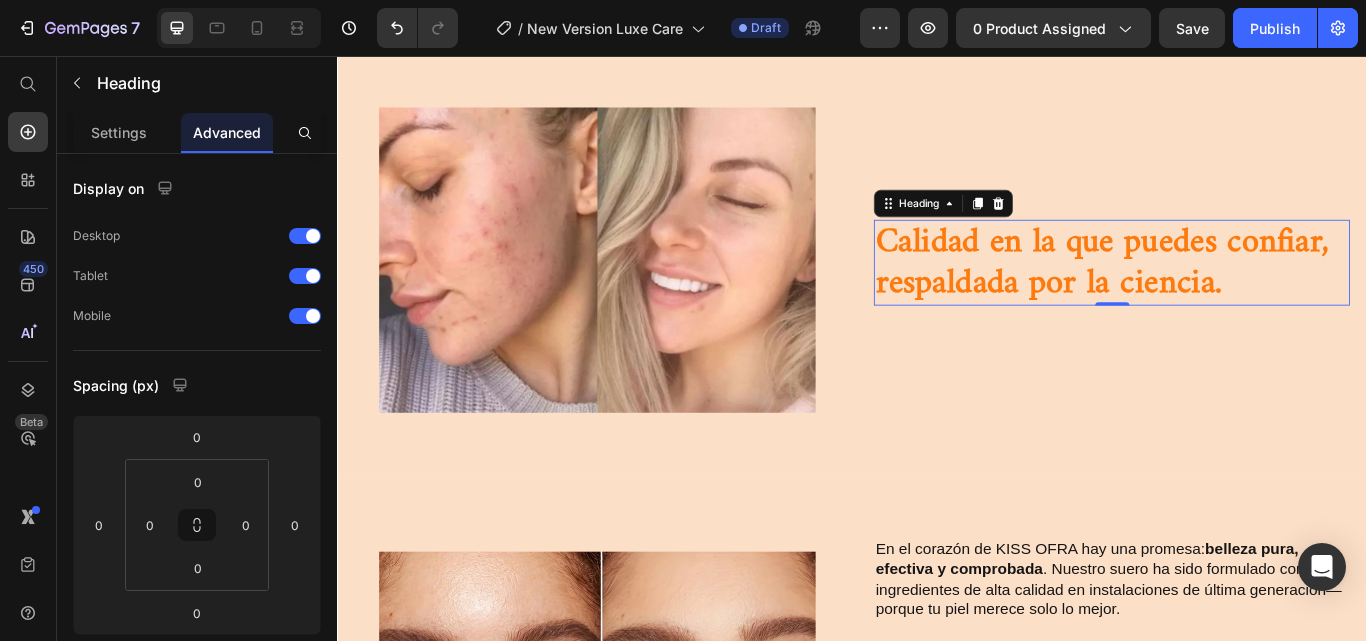 type on "16" 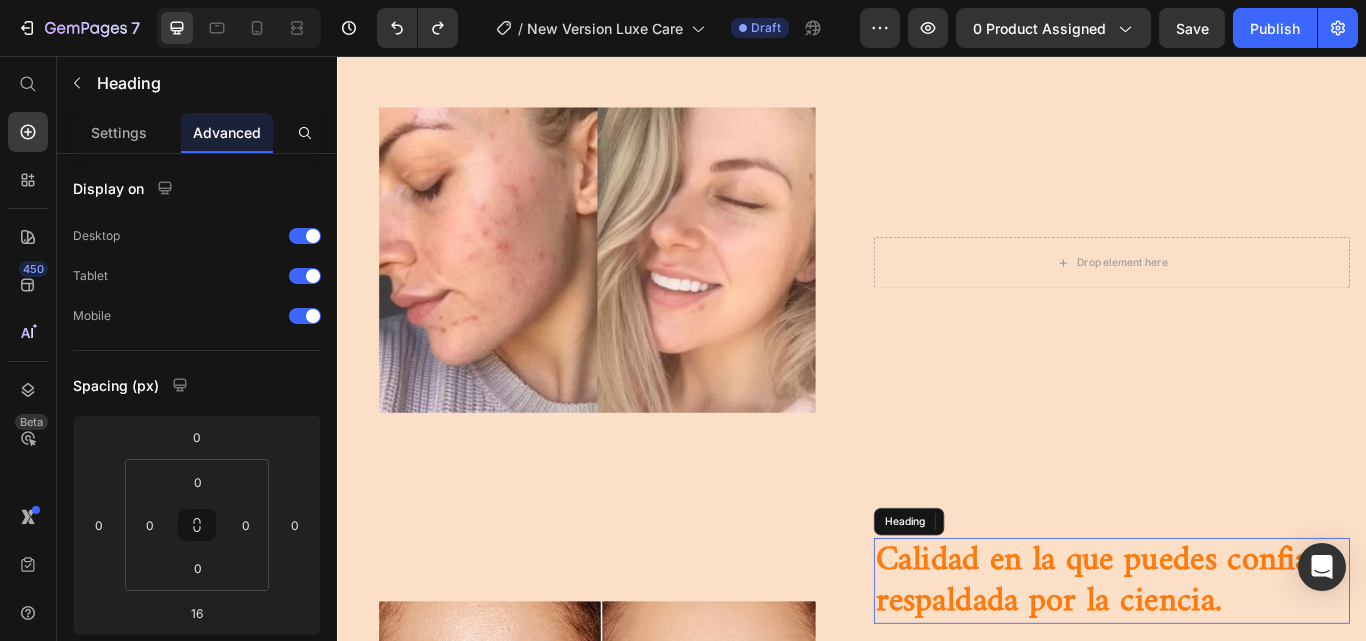 scroll, scrollTop: 1402, scrollLeft: 0, axis: vertical 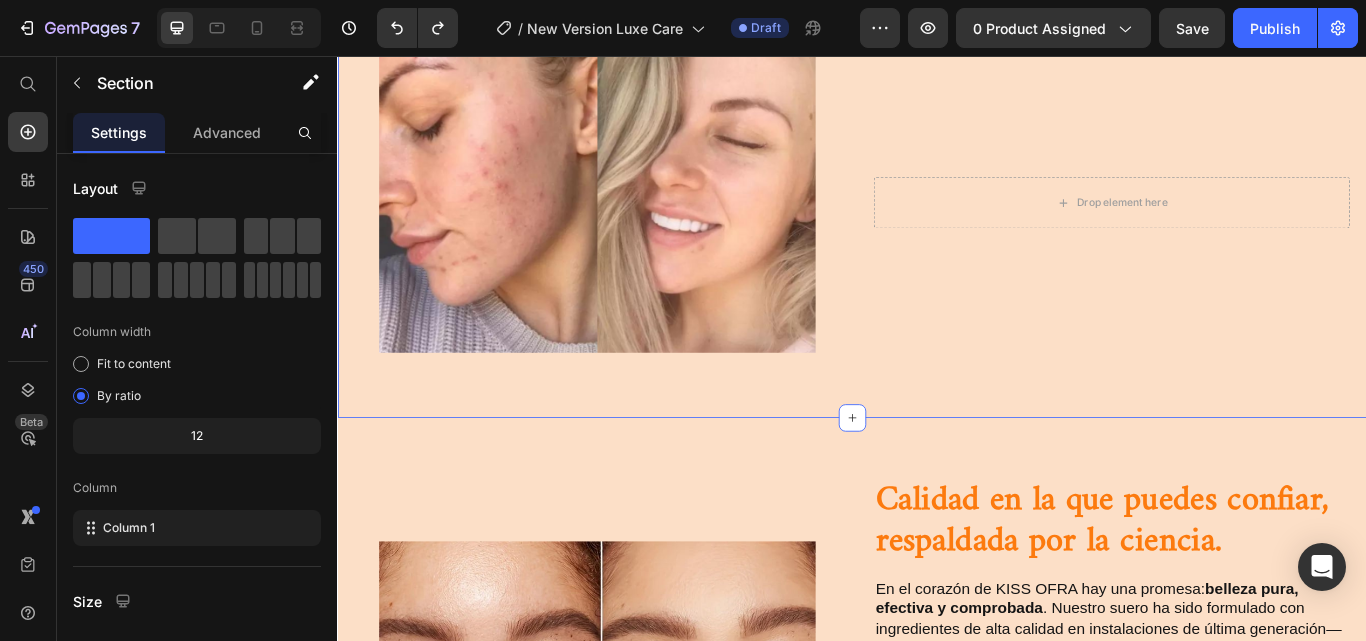 drag, startPoint x: 1125, startPoint y: 585, endPoint x: 897, endPoint y: 416, distance: 283.8045 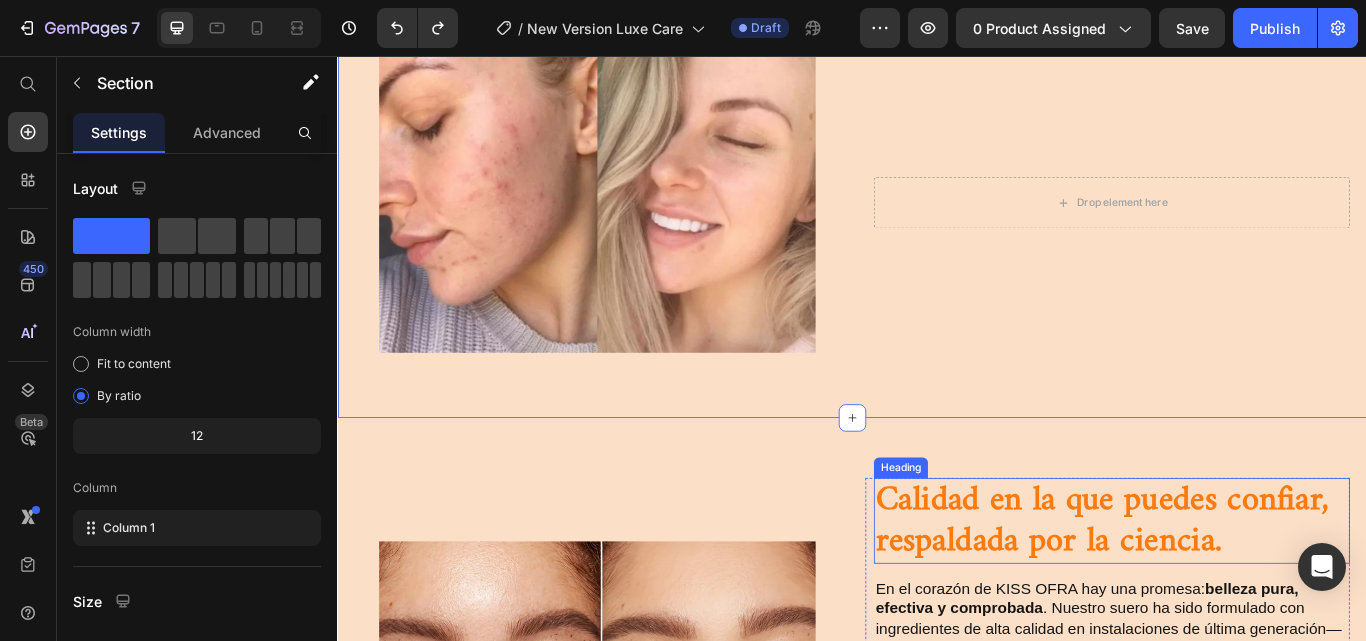 click on "Calidad en la que puedes confiar, respaldada por la ciencia." at bounding box center (1239, 599) 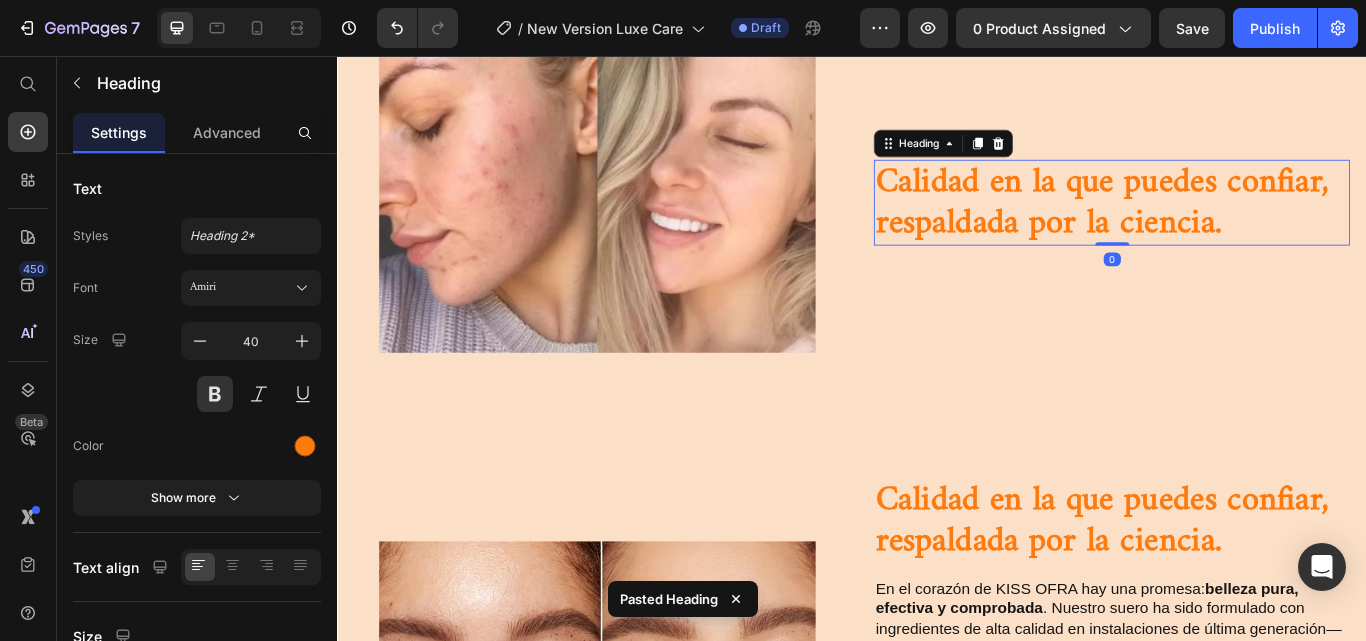 click on "Calidad en la que puedes confiar, respaldada por la ciencia." at bounding box center (1239, 228) 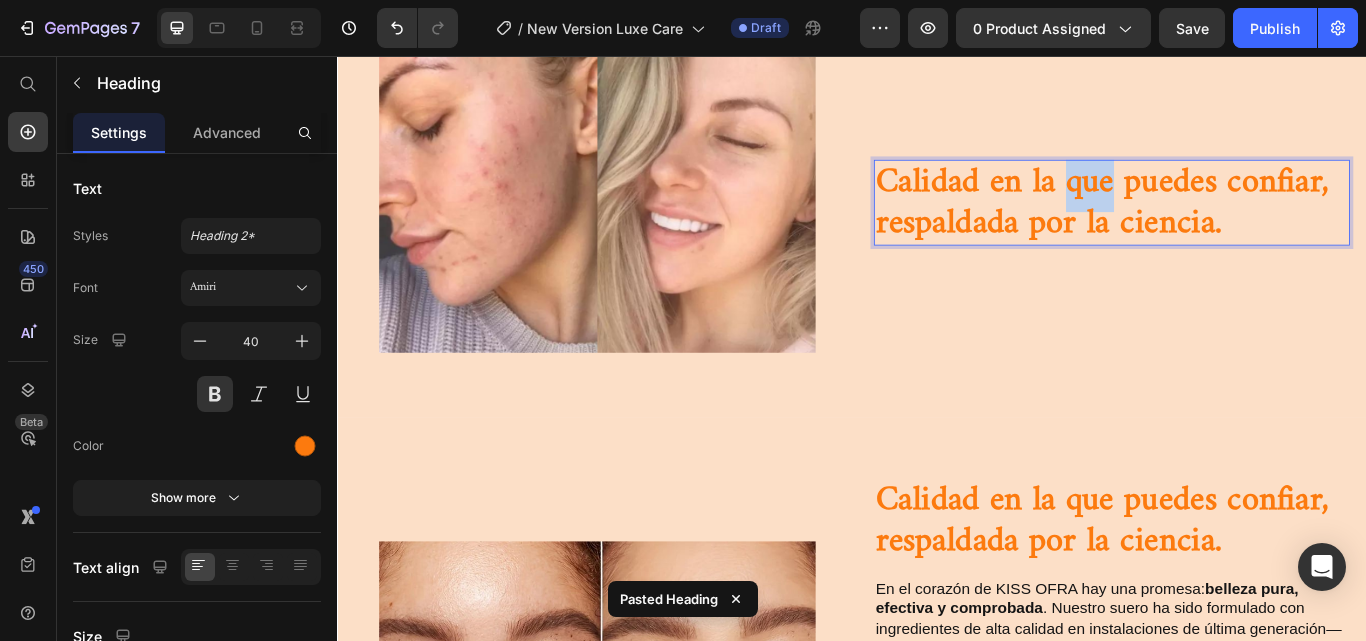 click on "Calidad en la que puedes confiar, respaldada por la ciencia." at bounding box center (1239, 228) 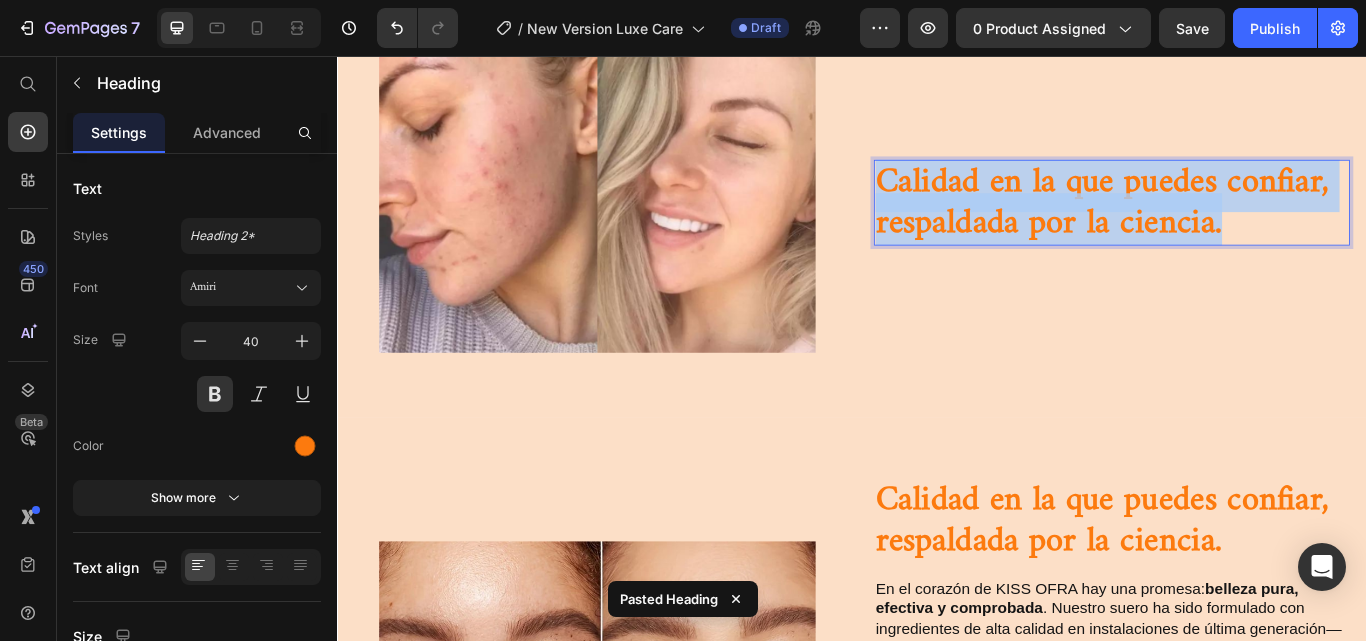 click on "Calidad en la que puedes confiar, respaldada por la ciencia." at bounding box center (1239, 228) 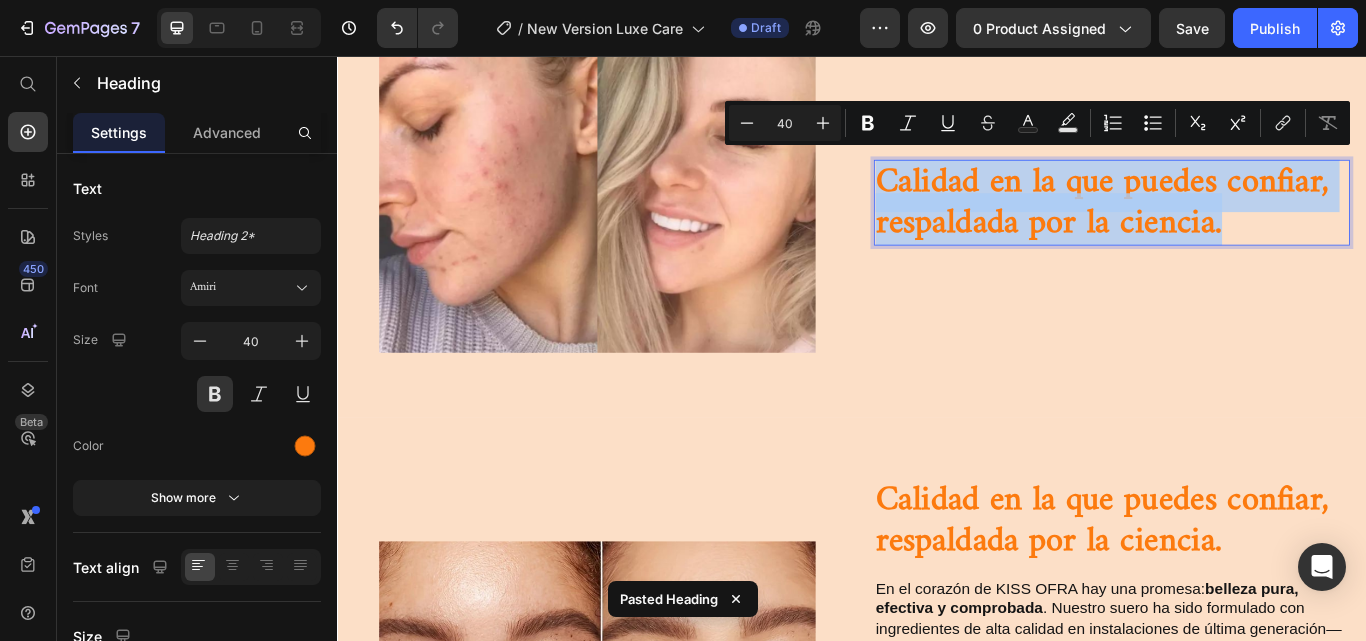 click on "Calidad en la que puedes confiar, respaldada por la ciencia." at bounding box center (1239, 228) 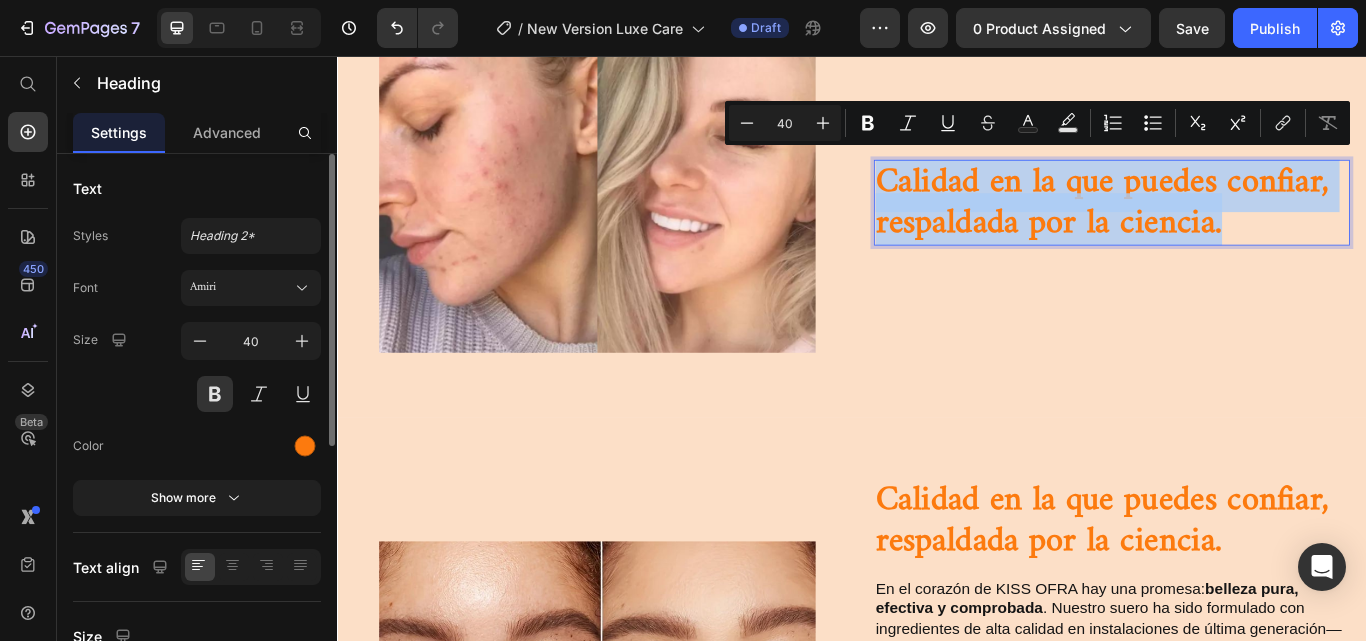 type 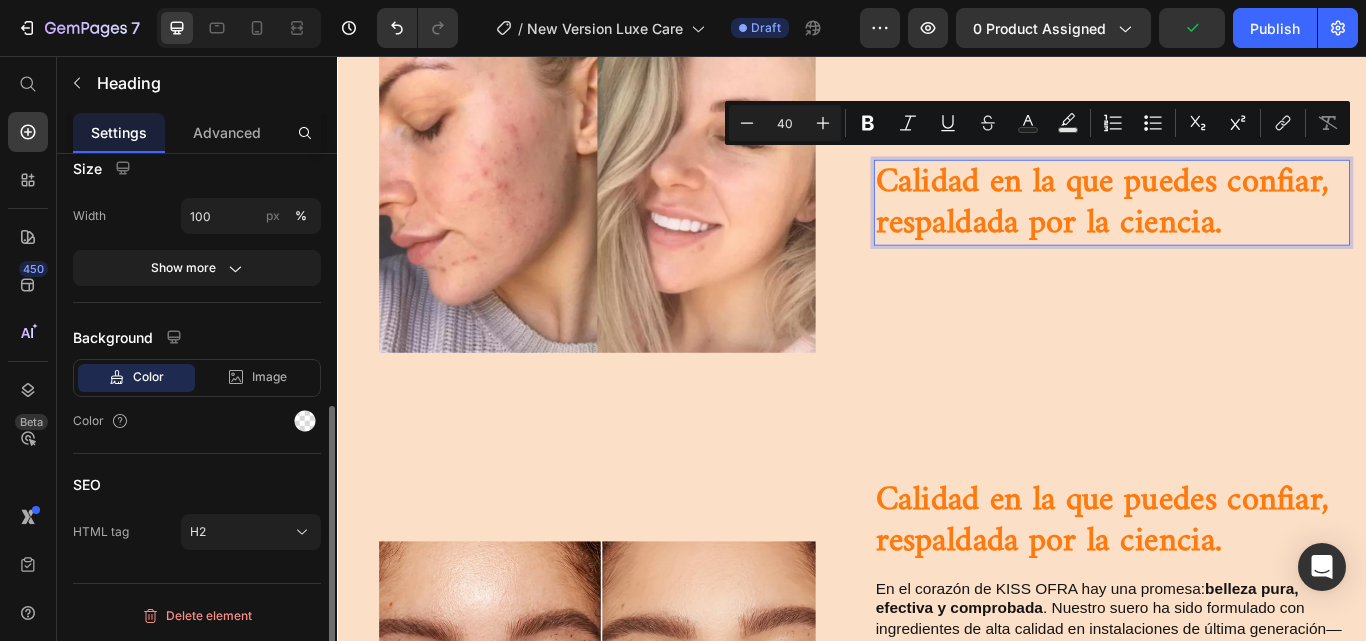 scroll, scrollTop: 0, scrollLeft: 0, axis: both 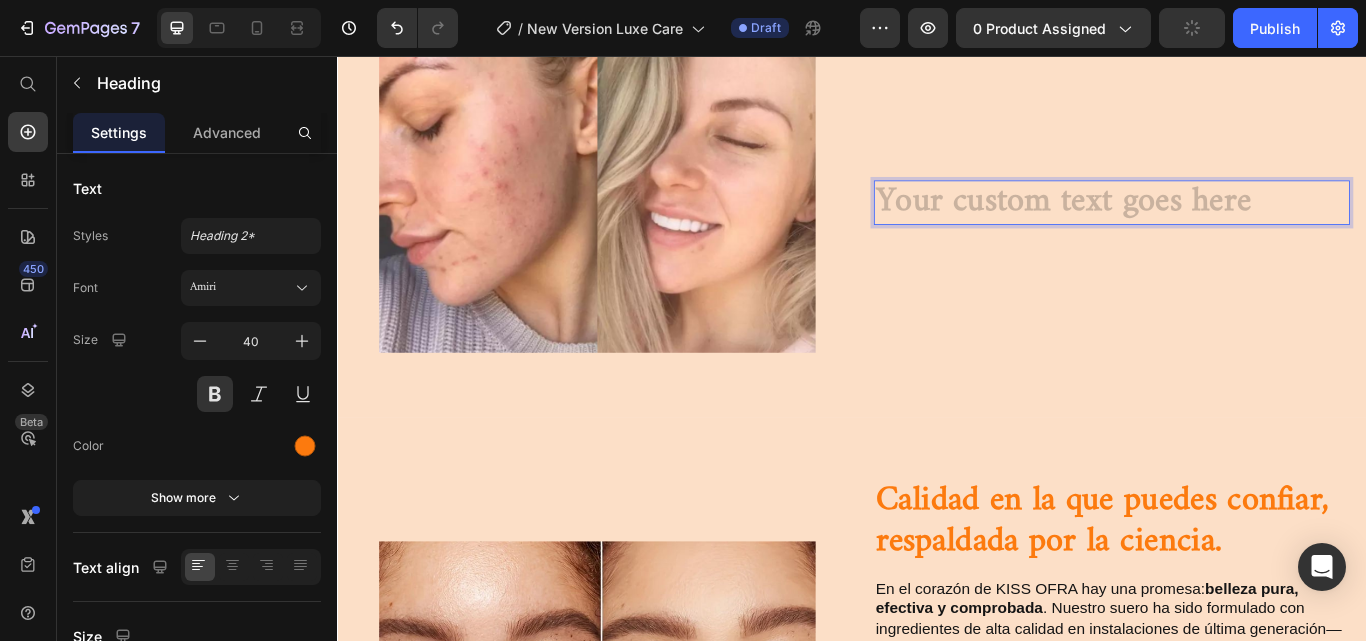 click at bounding box center (1239, 228) 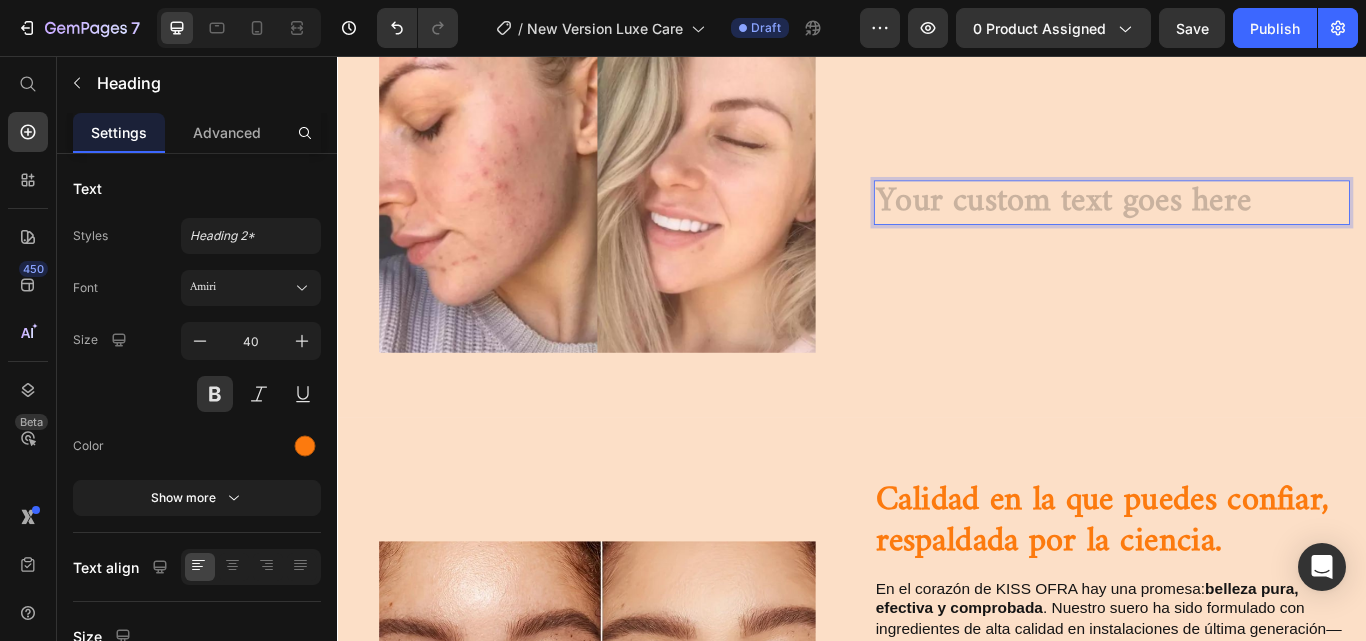 click at bounding box center [1239, 228] 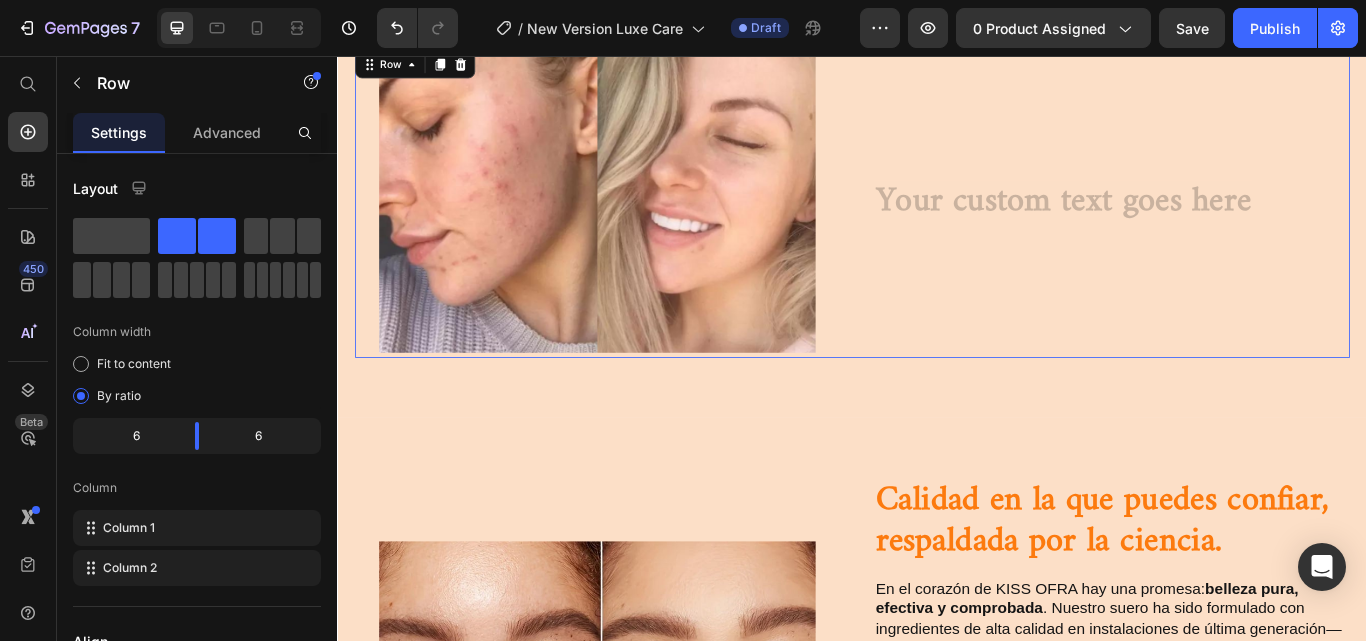 click on "Heading Row buy it now Button
Row" at bounding box center (1234, 228) 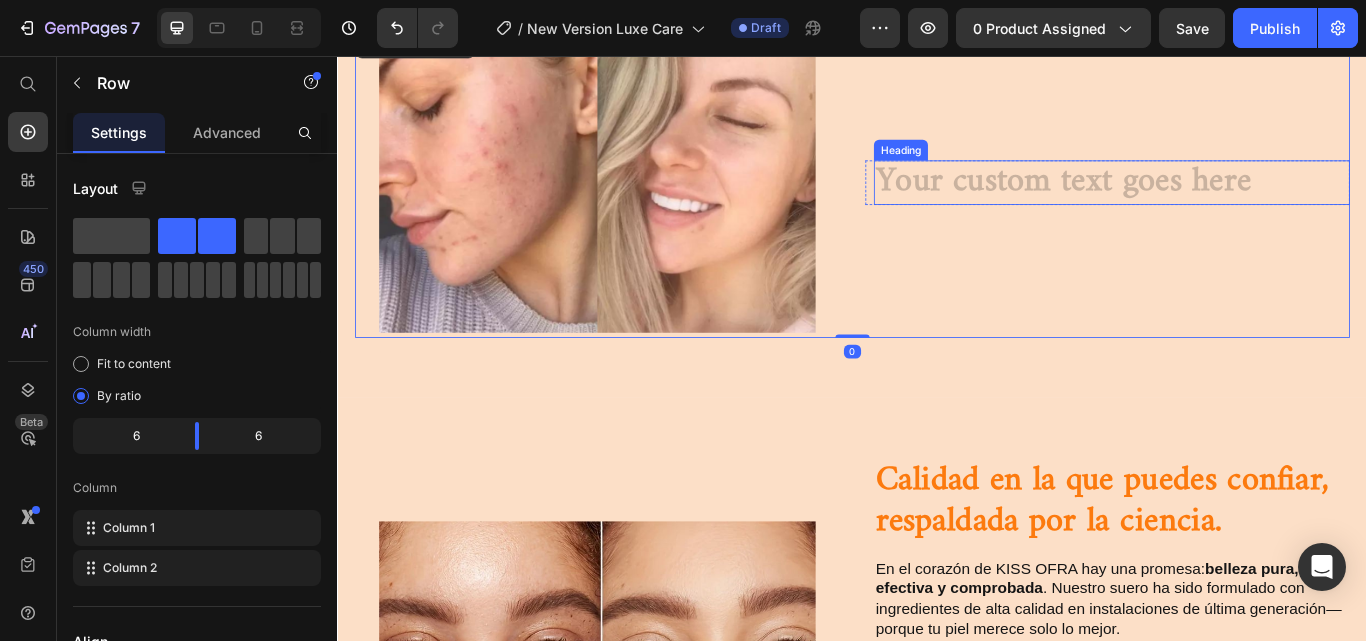 click at bounding box center (1239, 204) 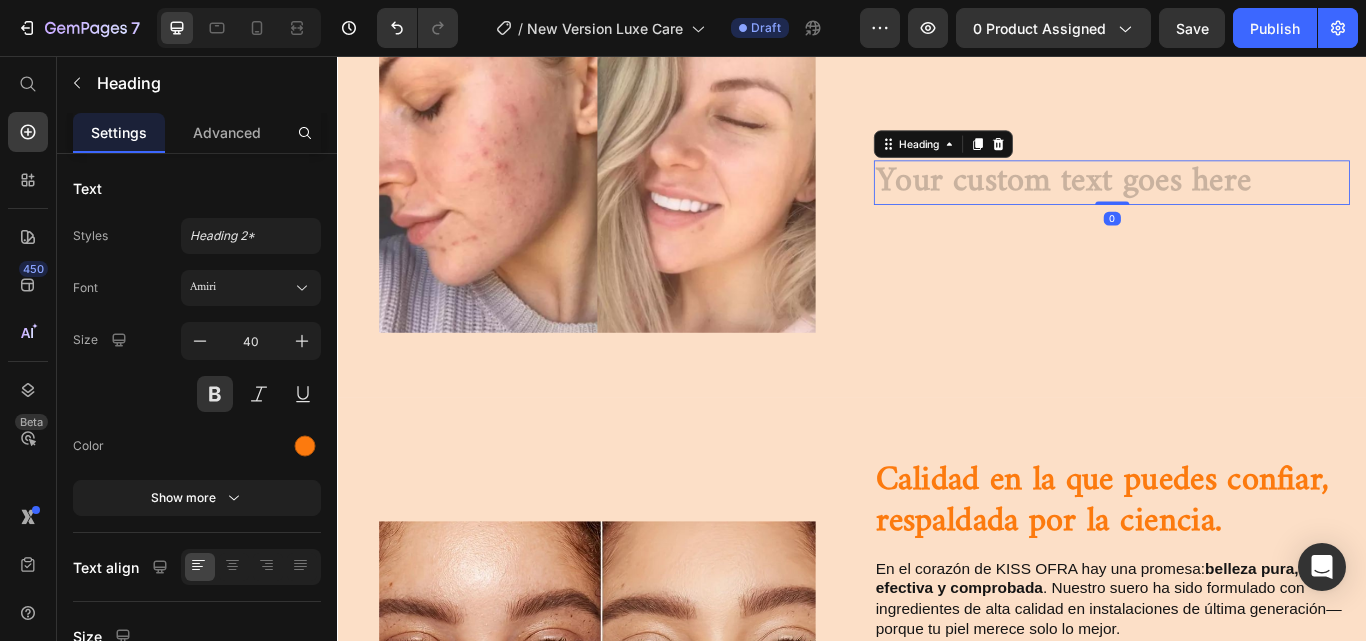 scroll, scrollTop: 1400, scrollLeft: 0, axis: vertical 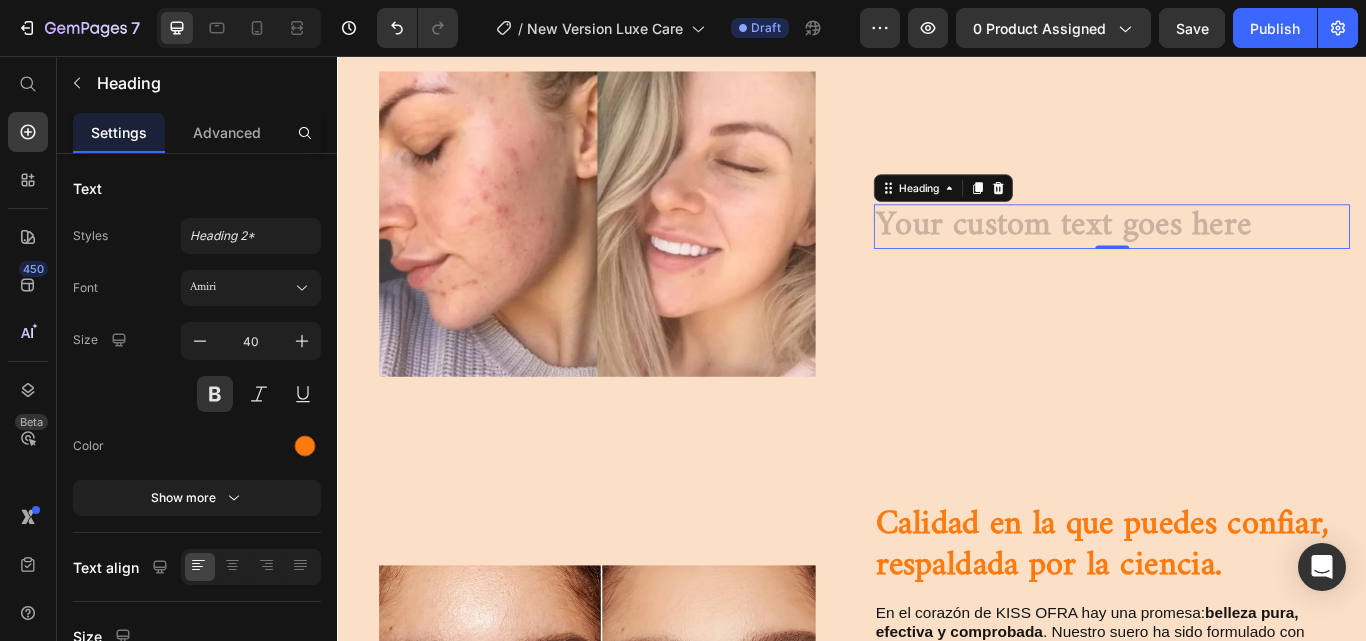 click at bounding box center (1239, 256) 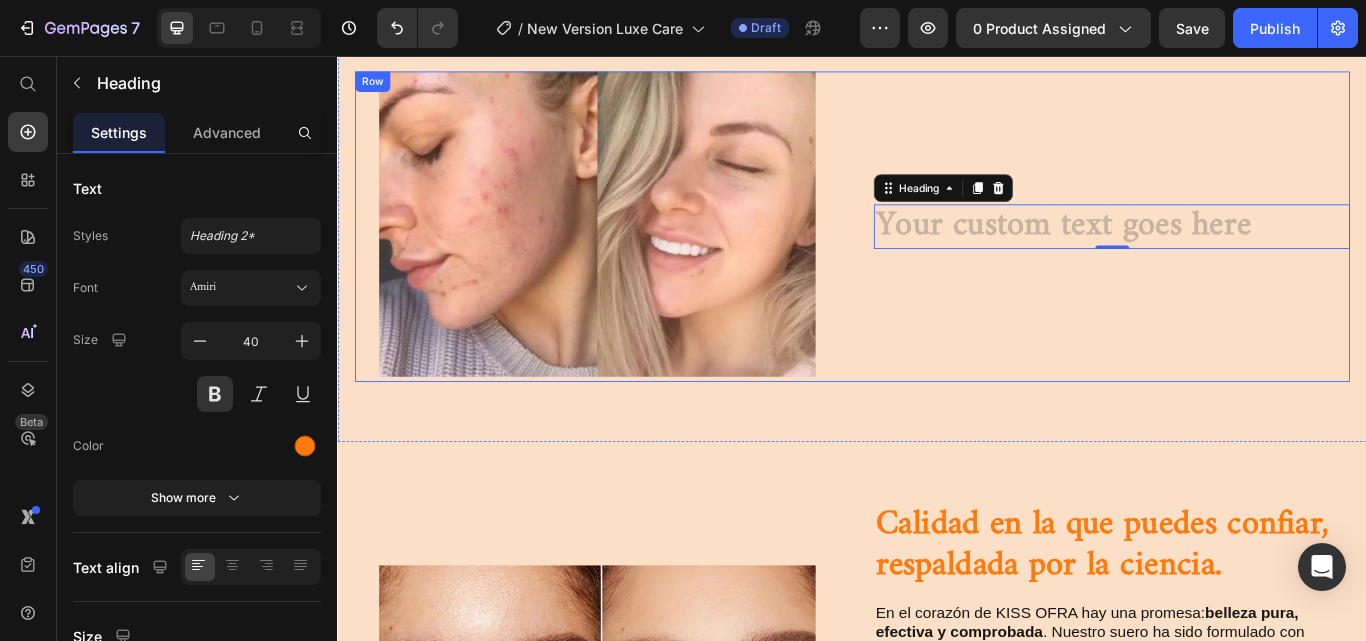 click on "Heading   0 Row buy it now Button
Row" at bounding box center [1234, 256] 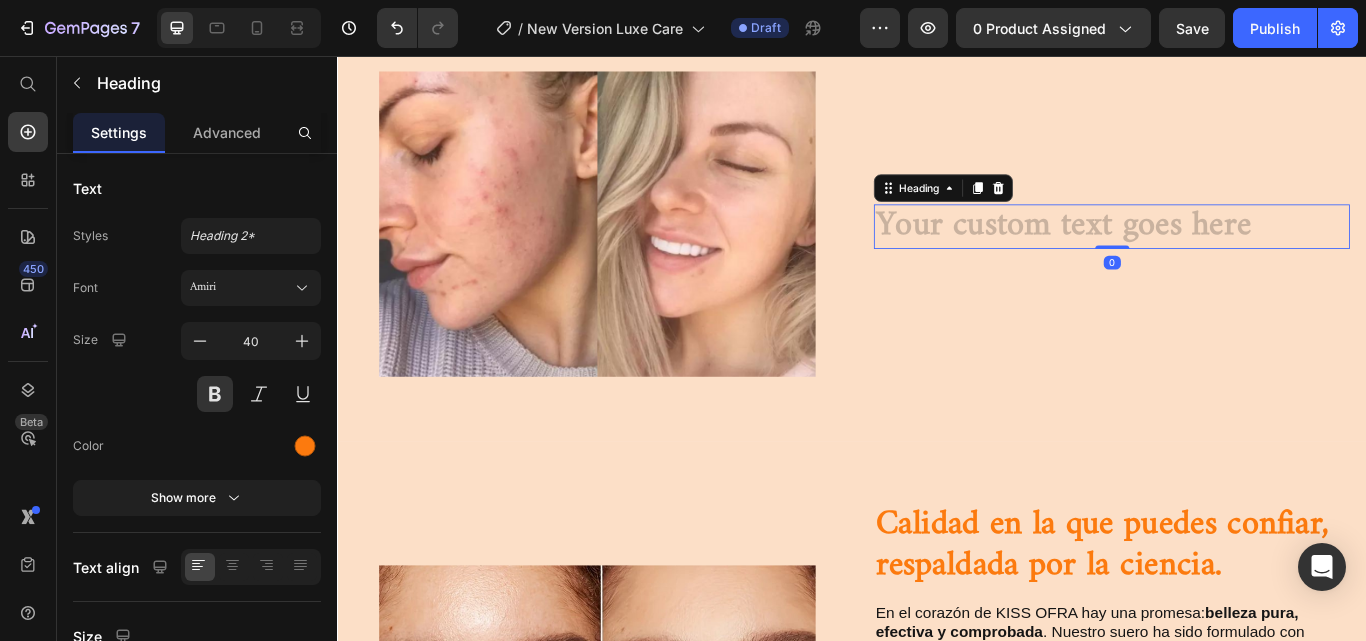 click at bounding box center (1239, 256) 